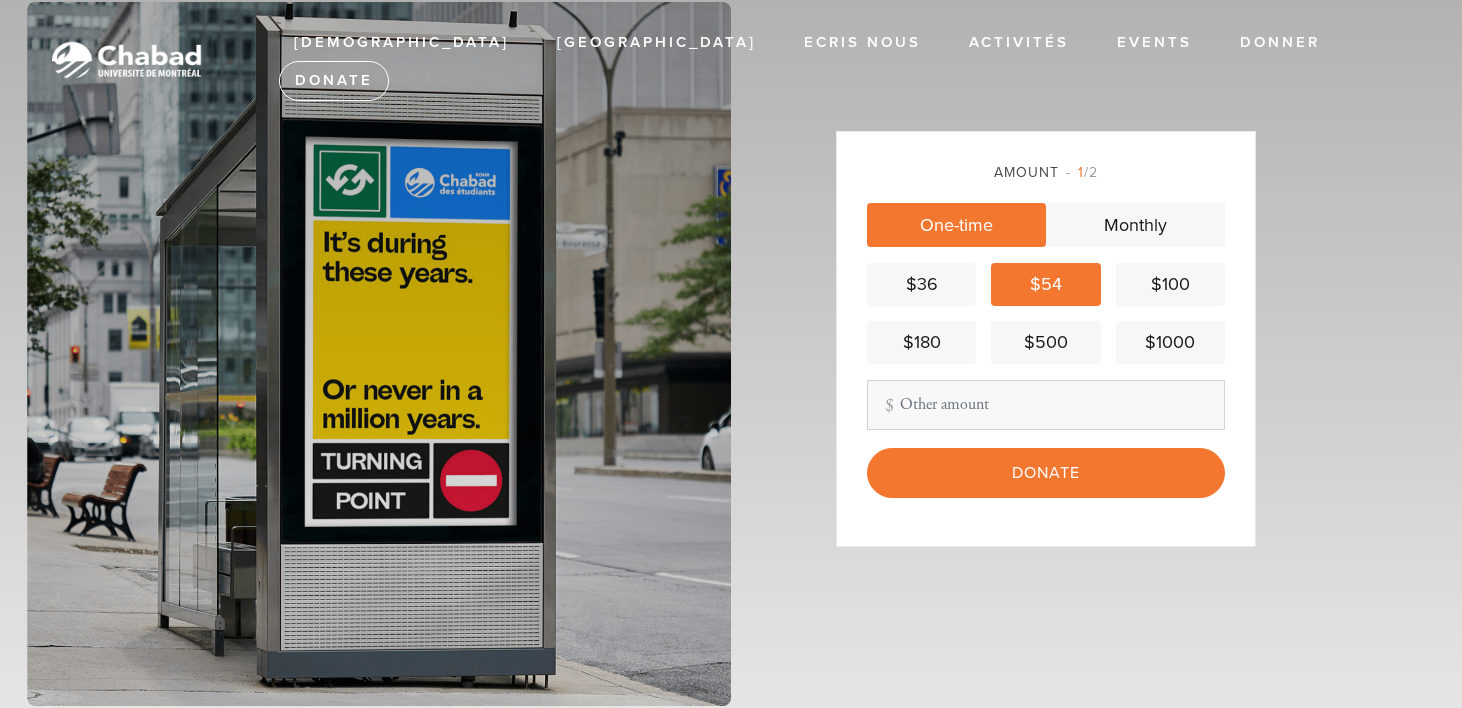 scroll, scrollTop: 0, scrollLeft: 0, axis: both 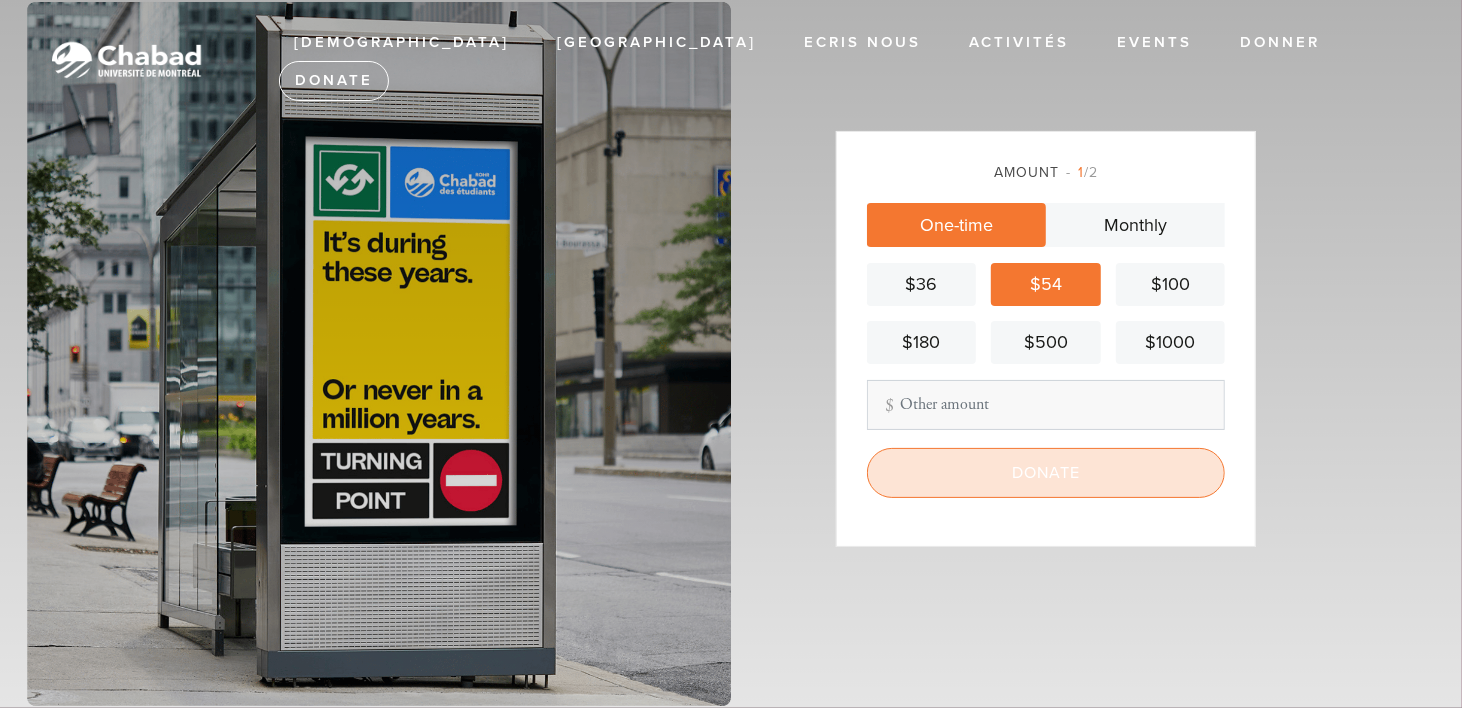 click on "Donate" at bounding box center [1046, 473] 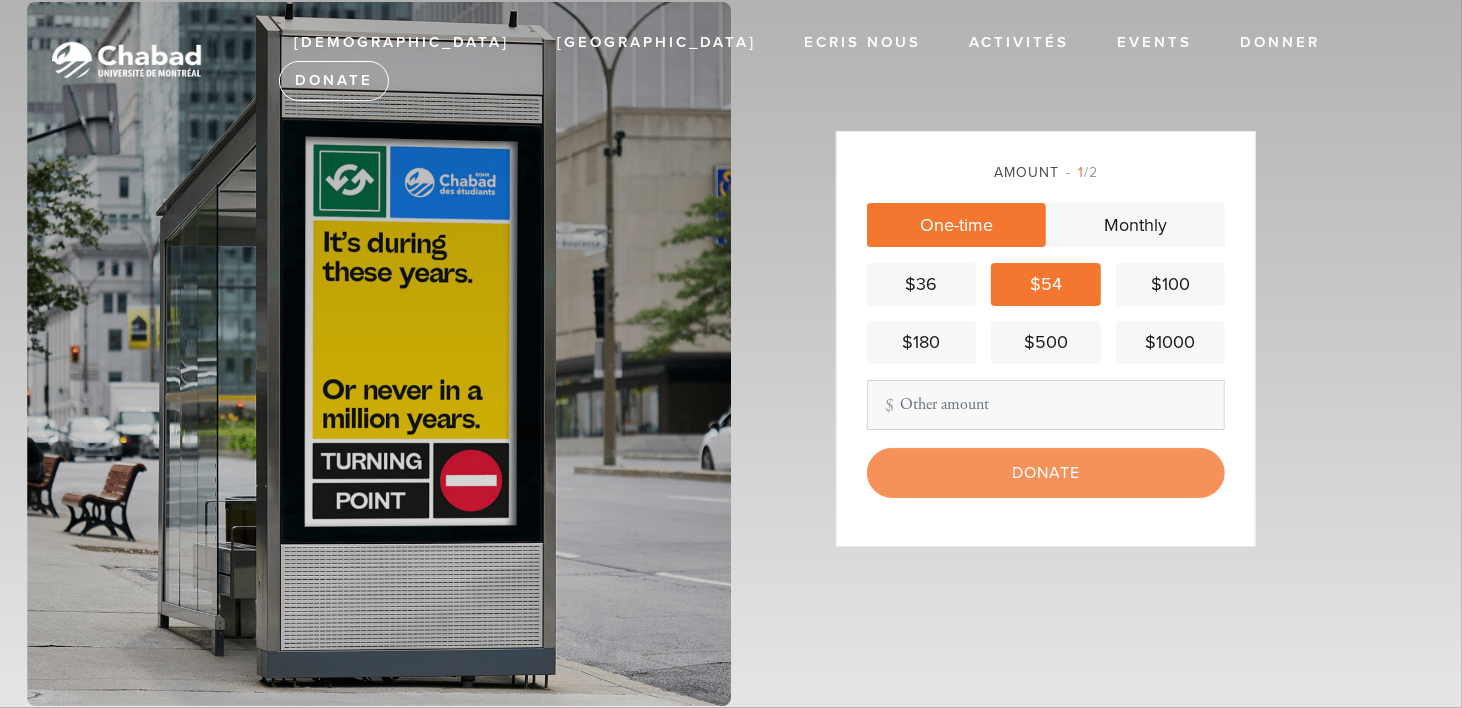 click on "Donate" at bounding box center (1046, 473) 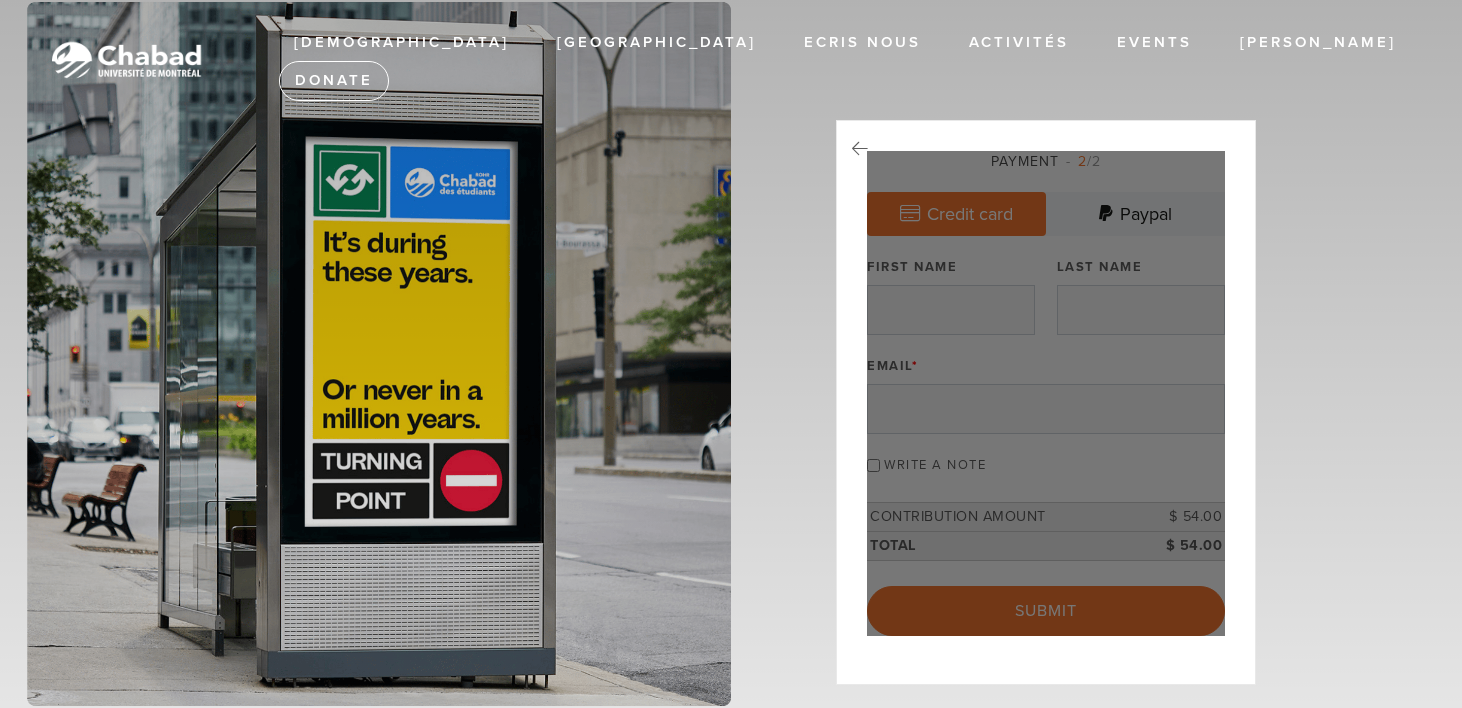 scroll, scrollTop: 0, scrollLeft: 0, axis: both 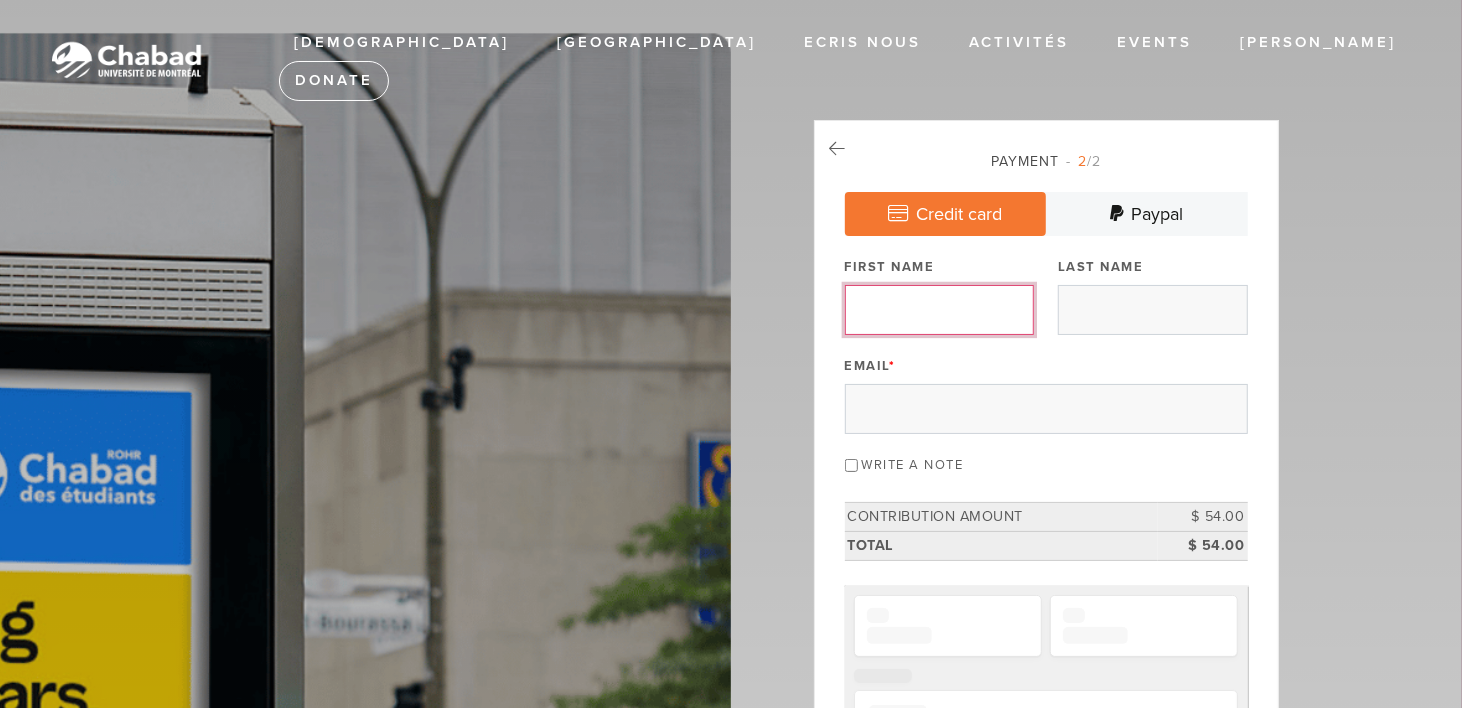 click on "First Name" at bounding box center (939, 310) 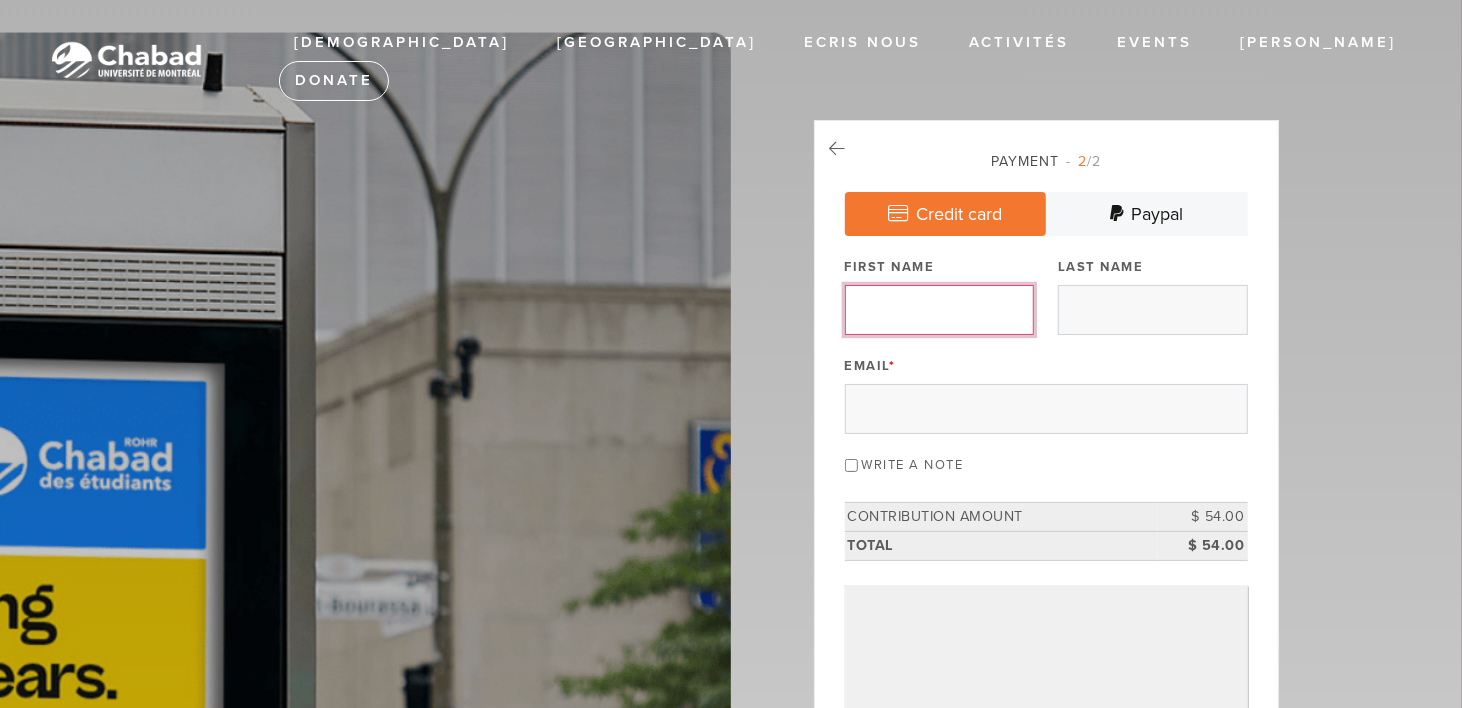 type on "Steven" 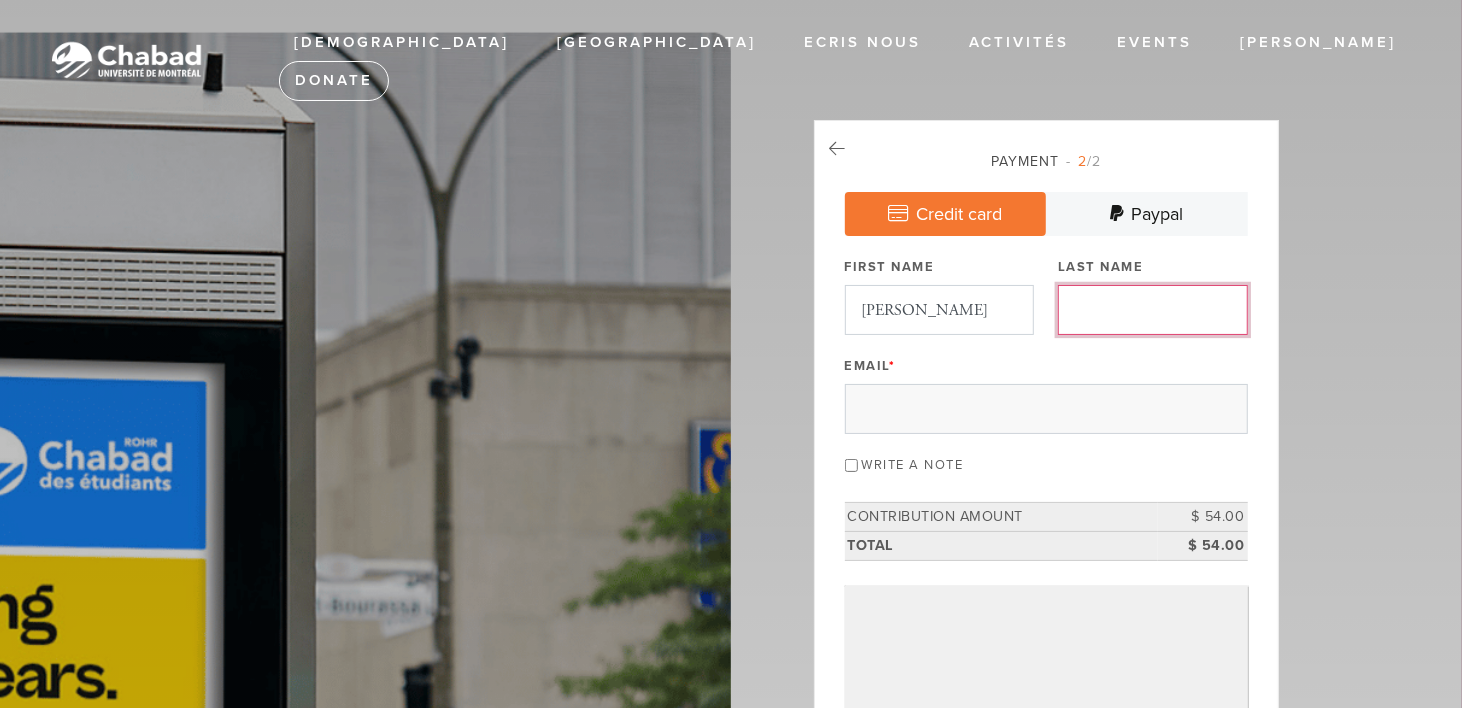 type on "Spodek" 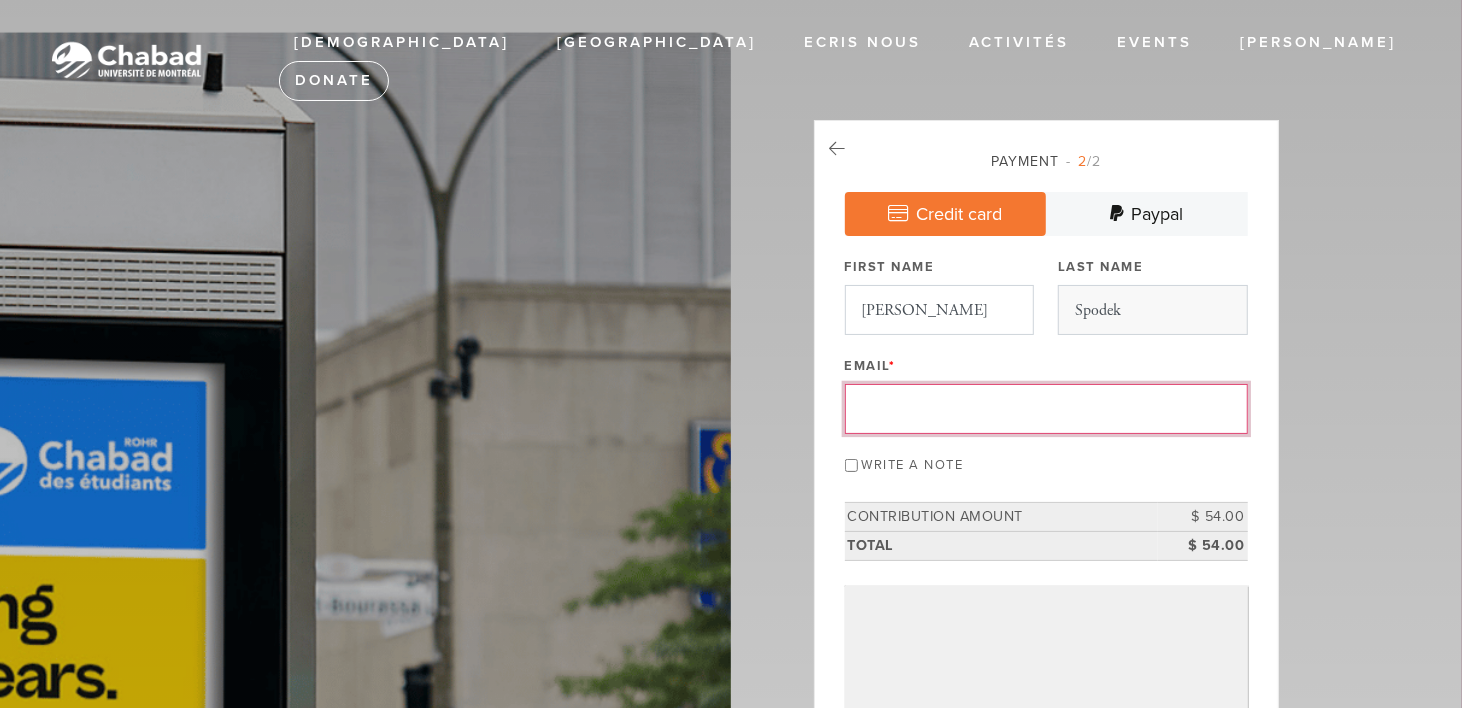 type on "steven.spodek@mcgill.ca" 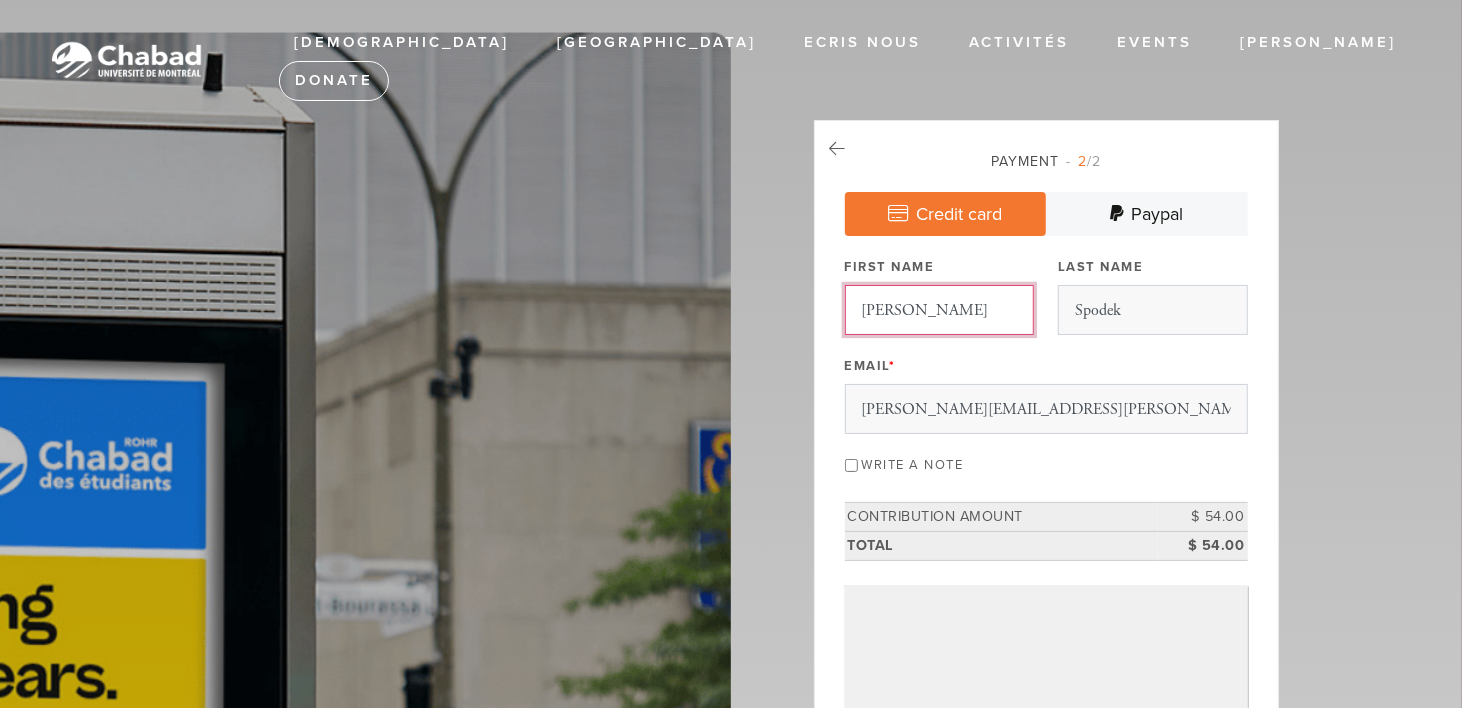 scroll, scrollTop: 200, scrollLeft: 0, axis: vertical 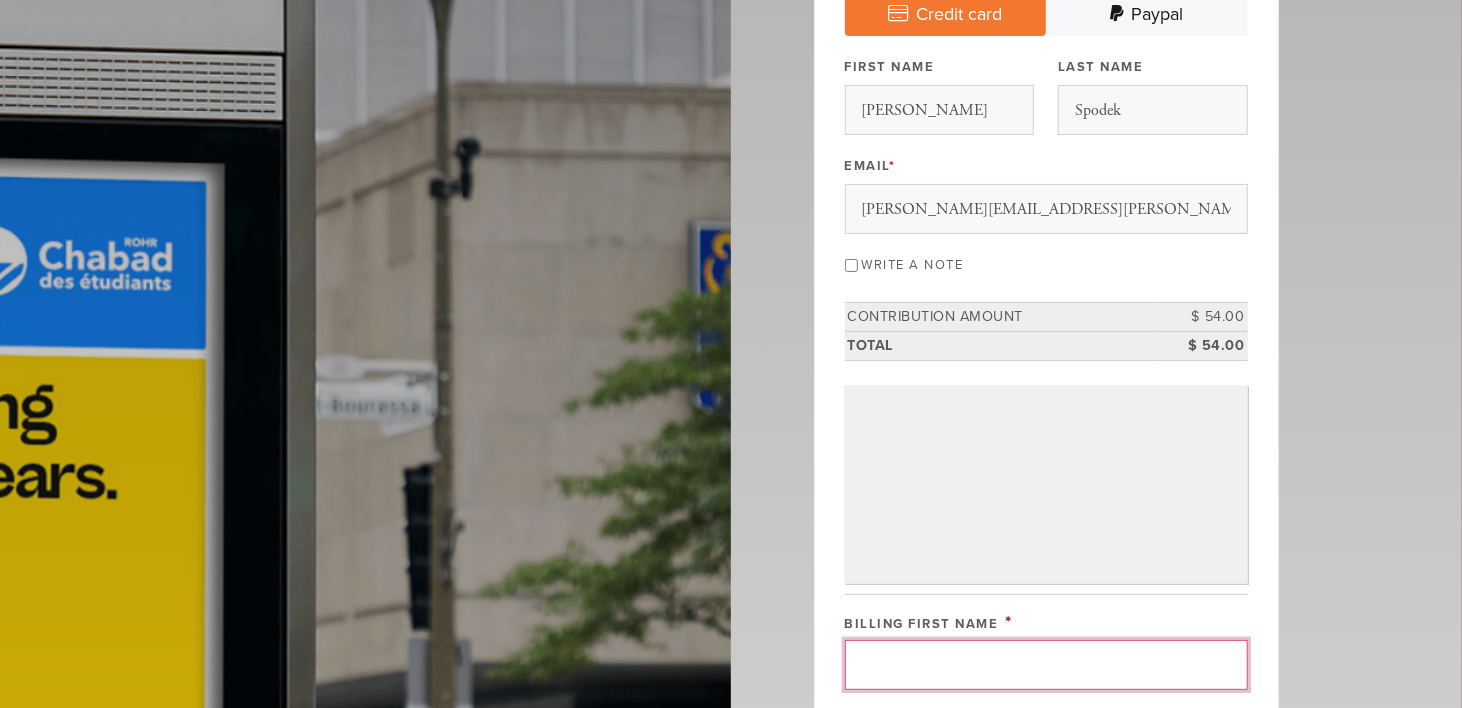 click on "Billing First Name" at bounding box center [1046, 665] 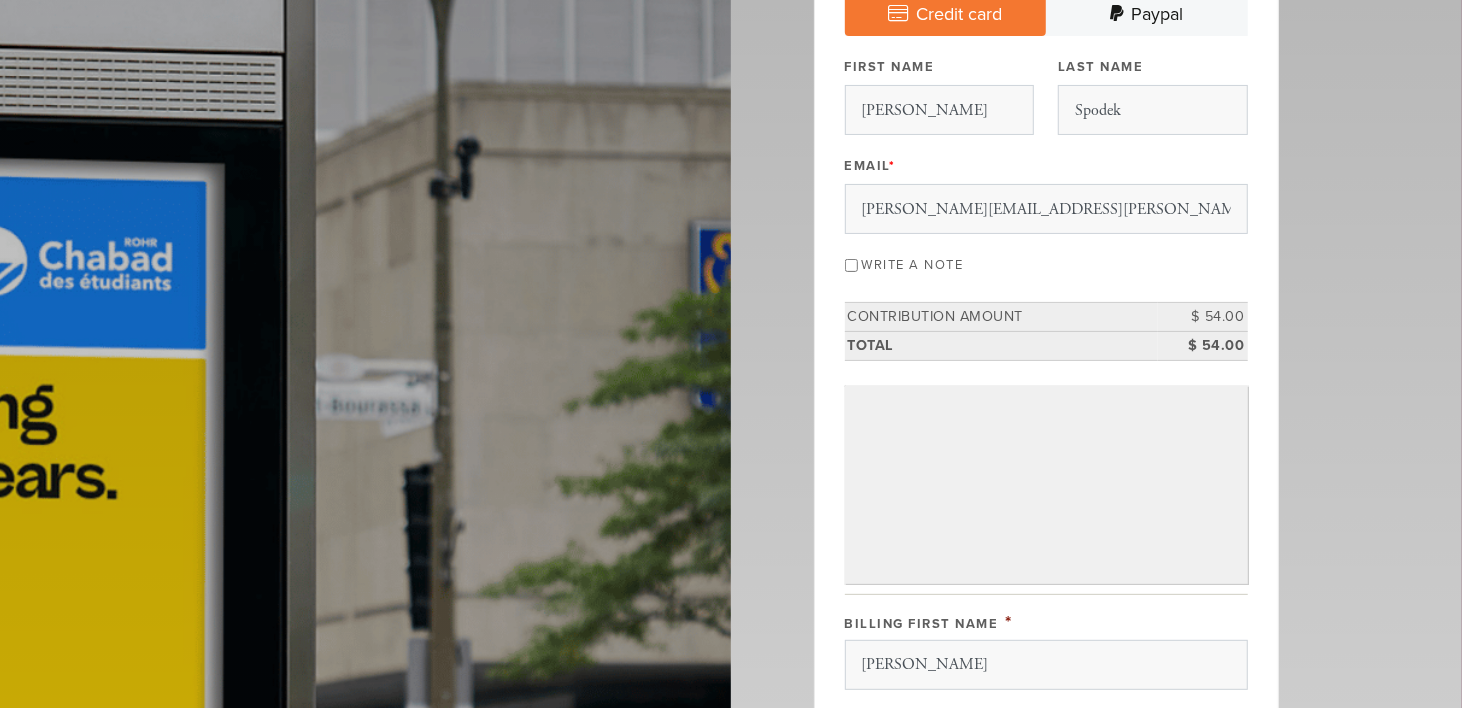 type on "Spodek" 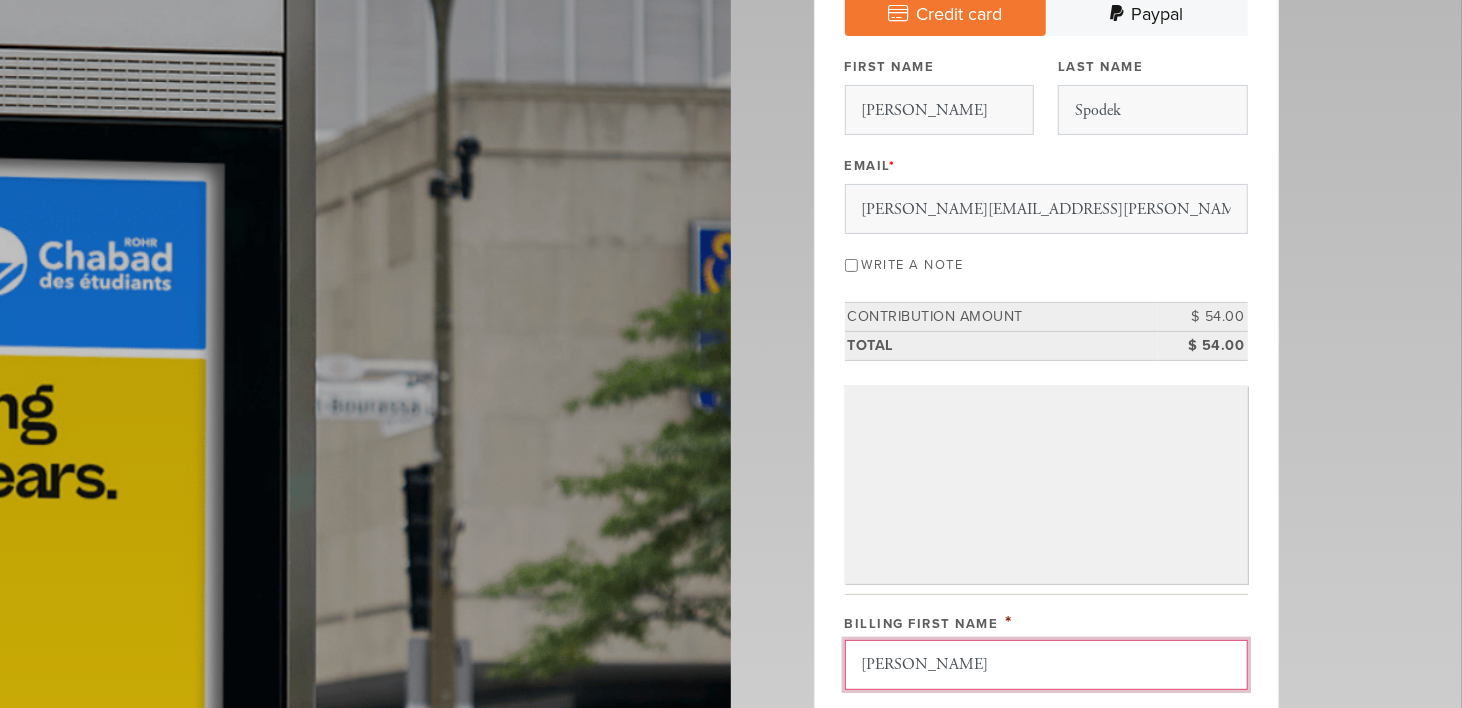 type 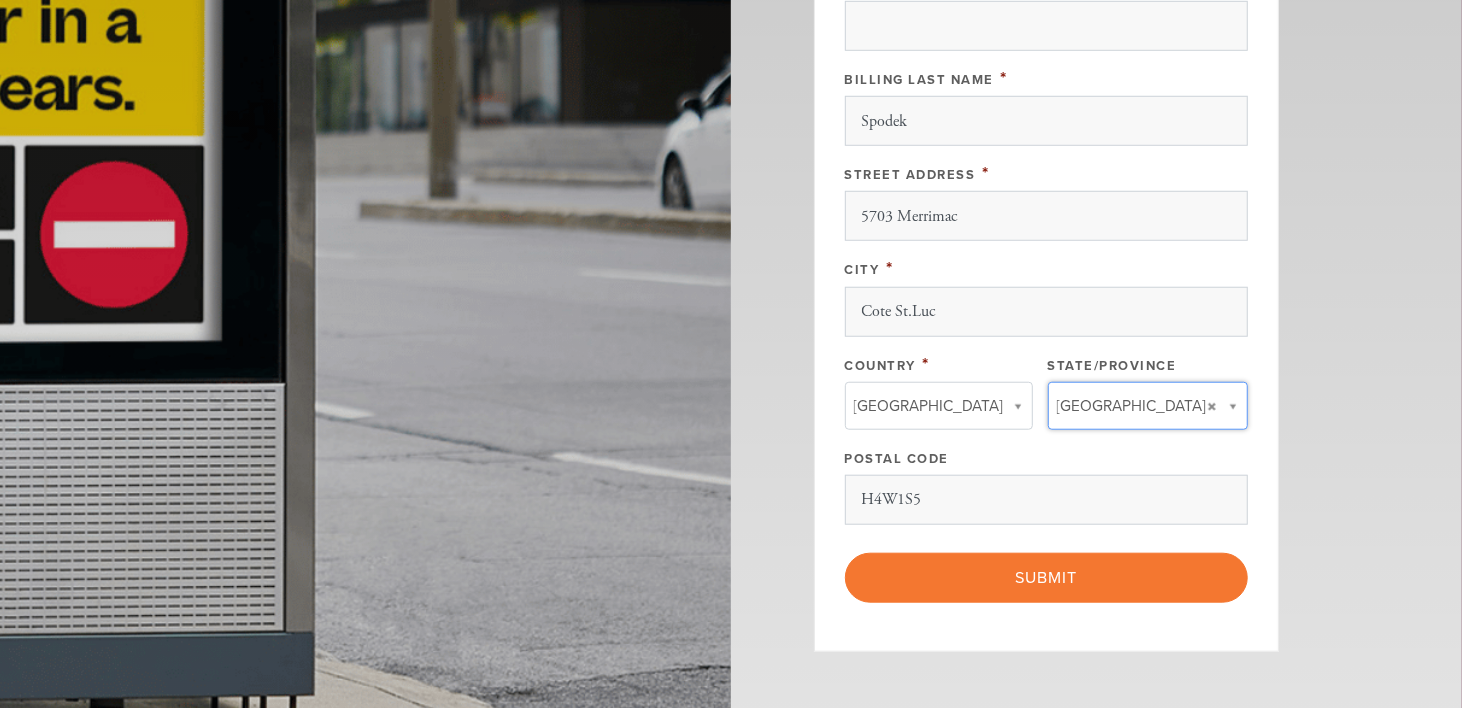 type 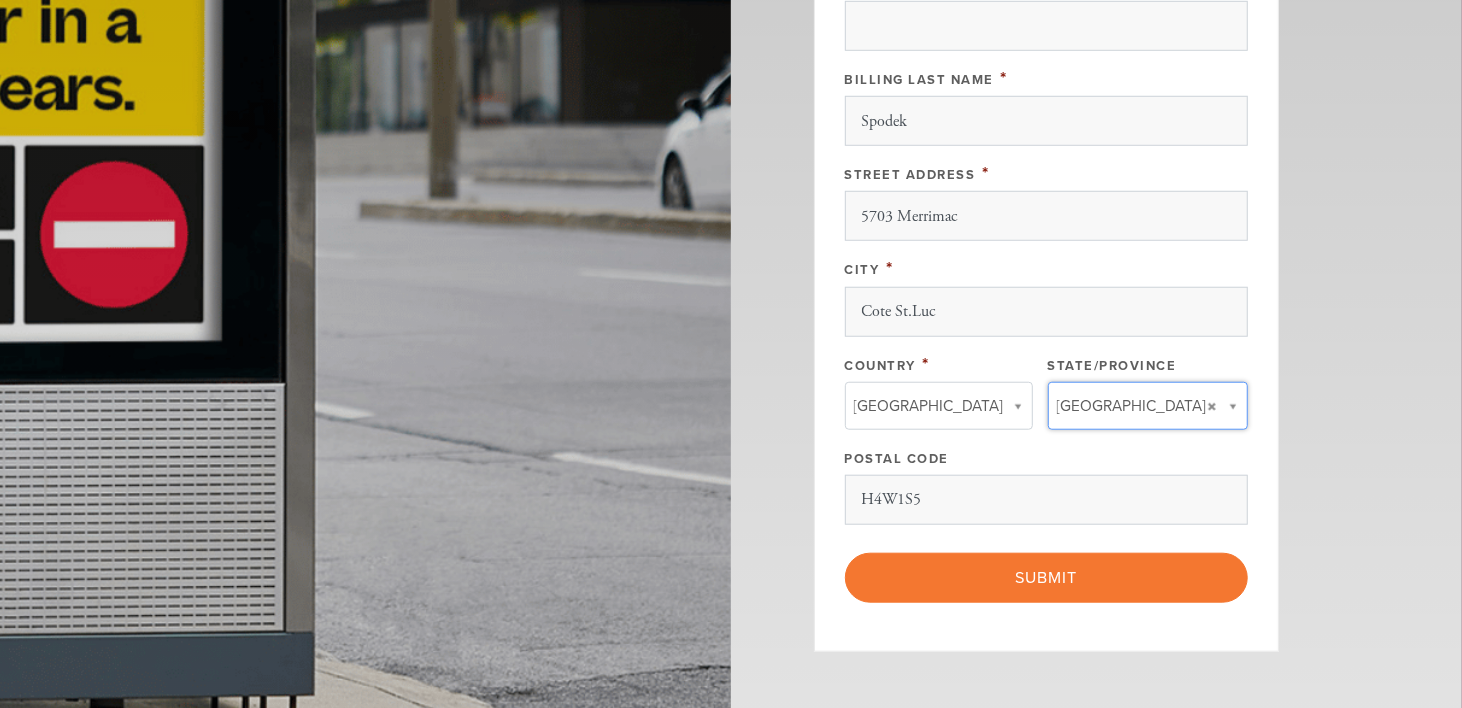 type on "QC" 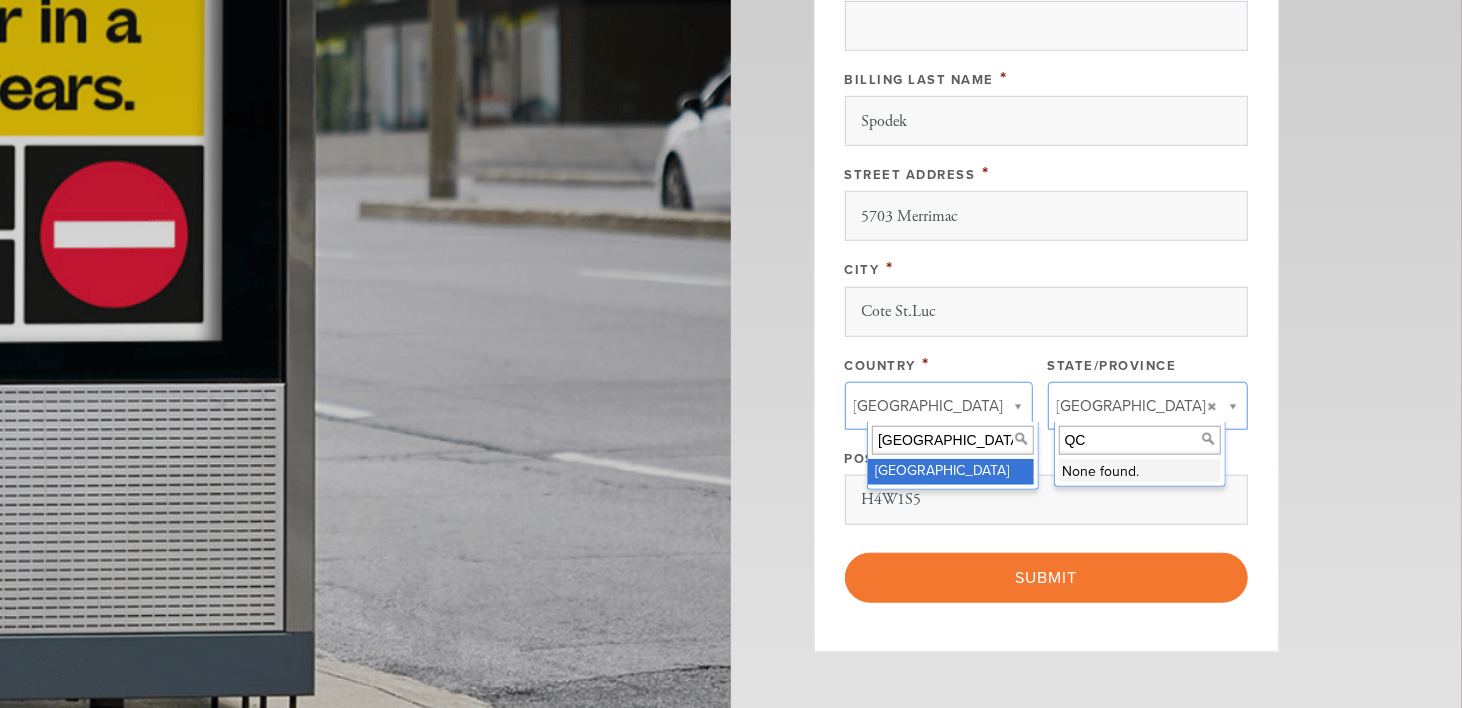 scroll, scrollTop: 1134, scrollLeft: 0, axis: vertical 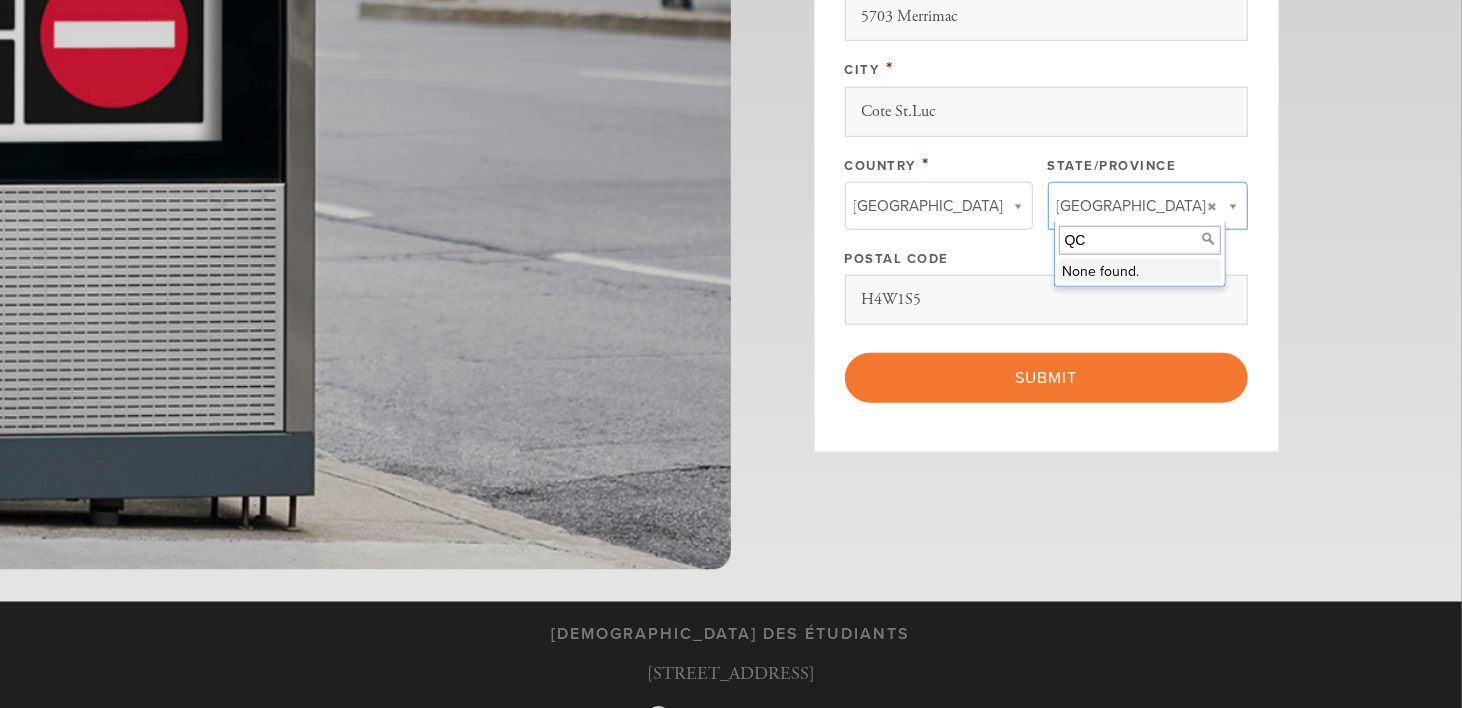click on "QC" at bounding box center (1140, 240) 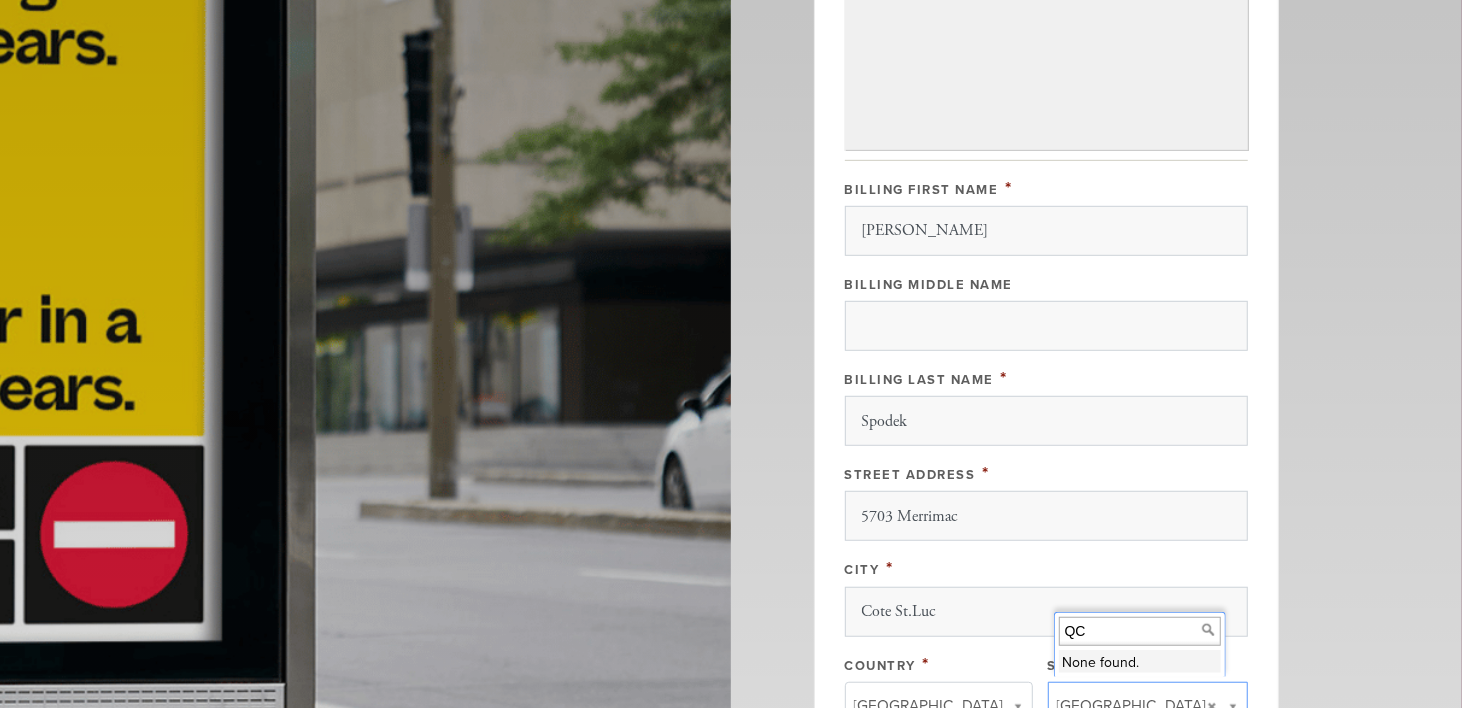 scroll, scrollTop: 1034, scrollLeft: 0, axis: vertical 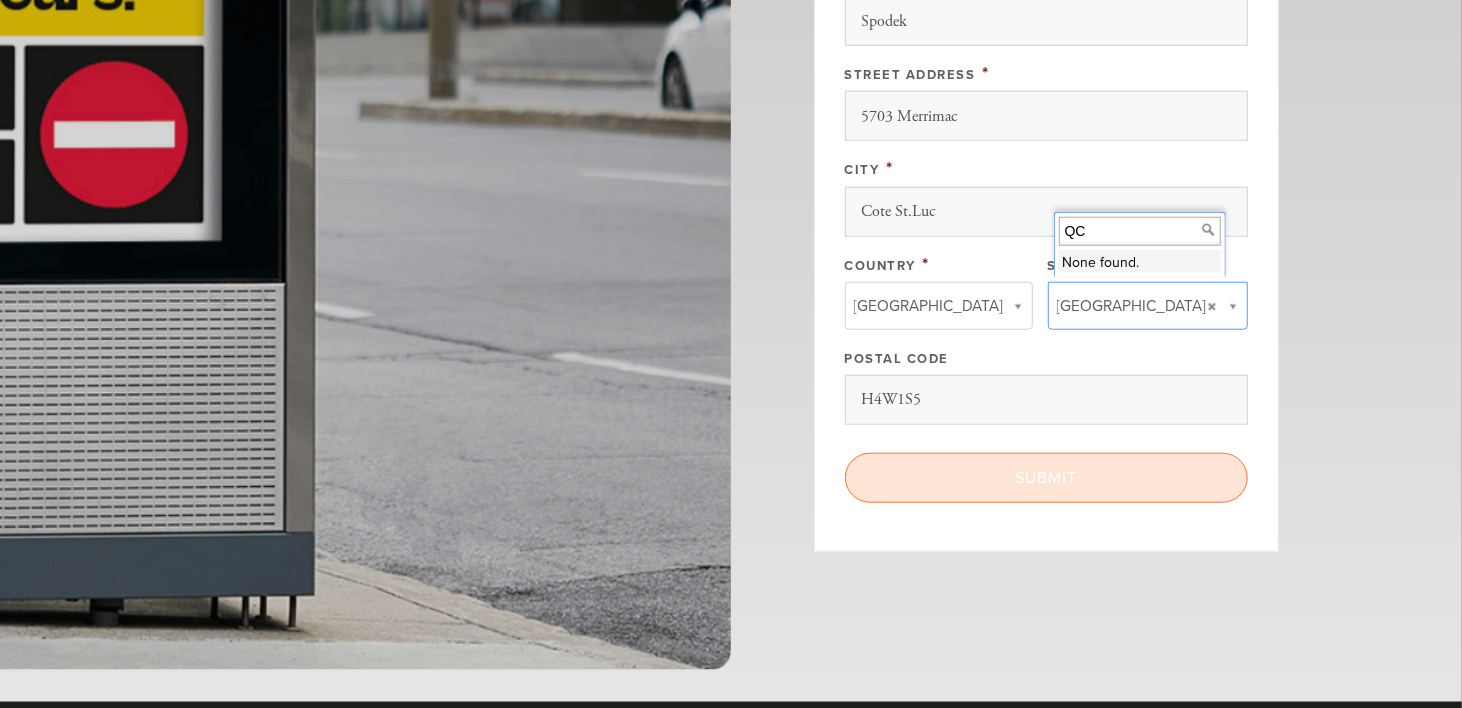click on "Submit" at bounding box center (1046, 478) 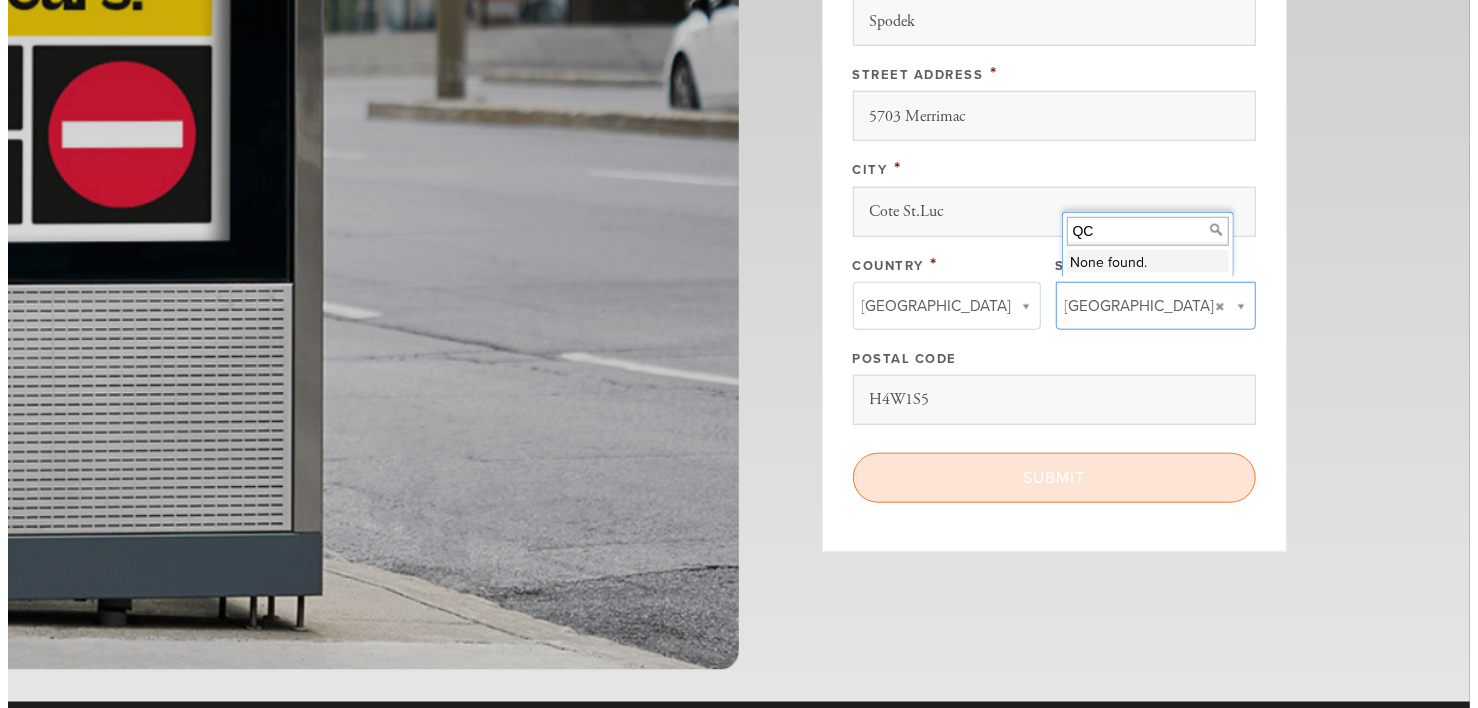 scroll, scrollTop: 1098, scrollLeft: 0, axis: vertical 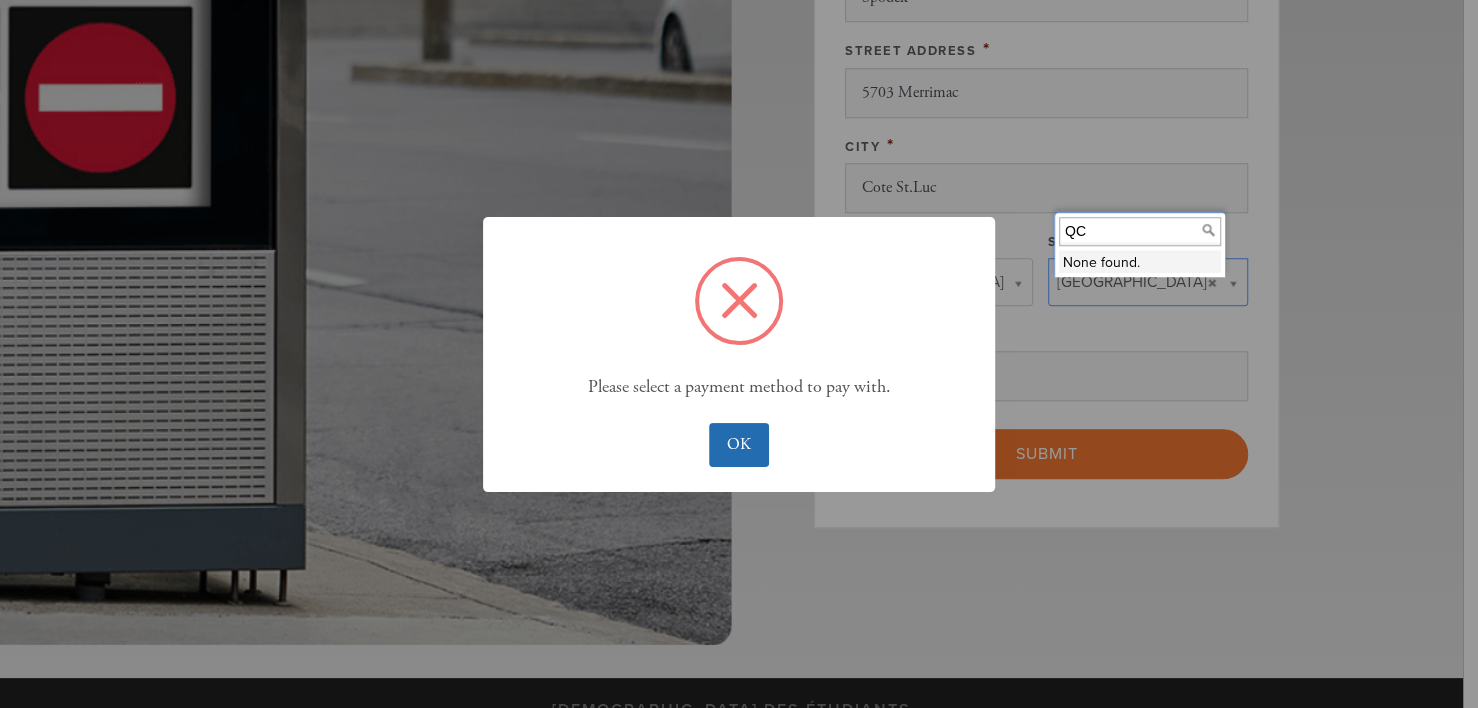 click on "OK" at bounding box center (738, 445) 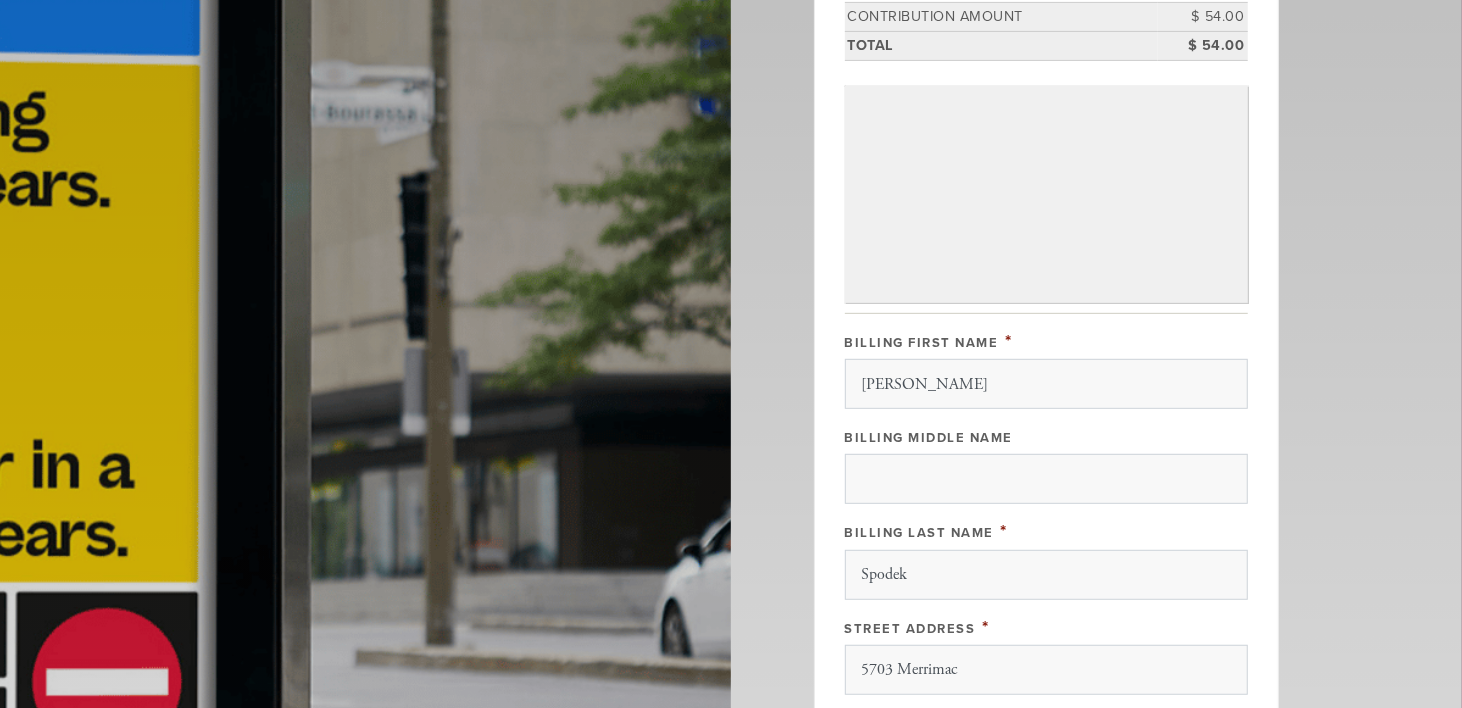 scroll, scrollTop: 900, scrollLeft: 0, axis: vertical 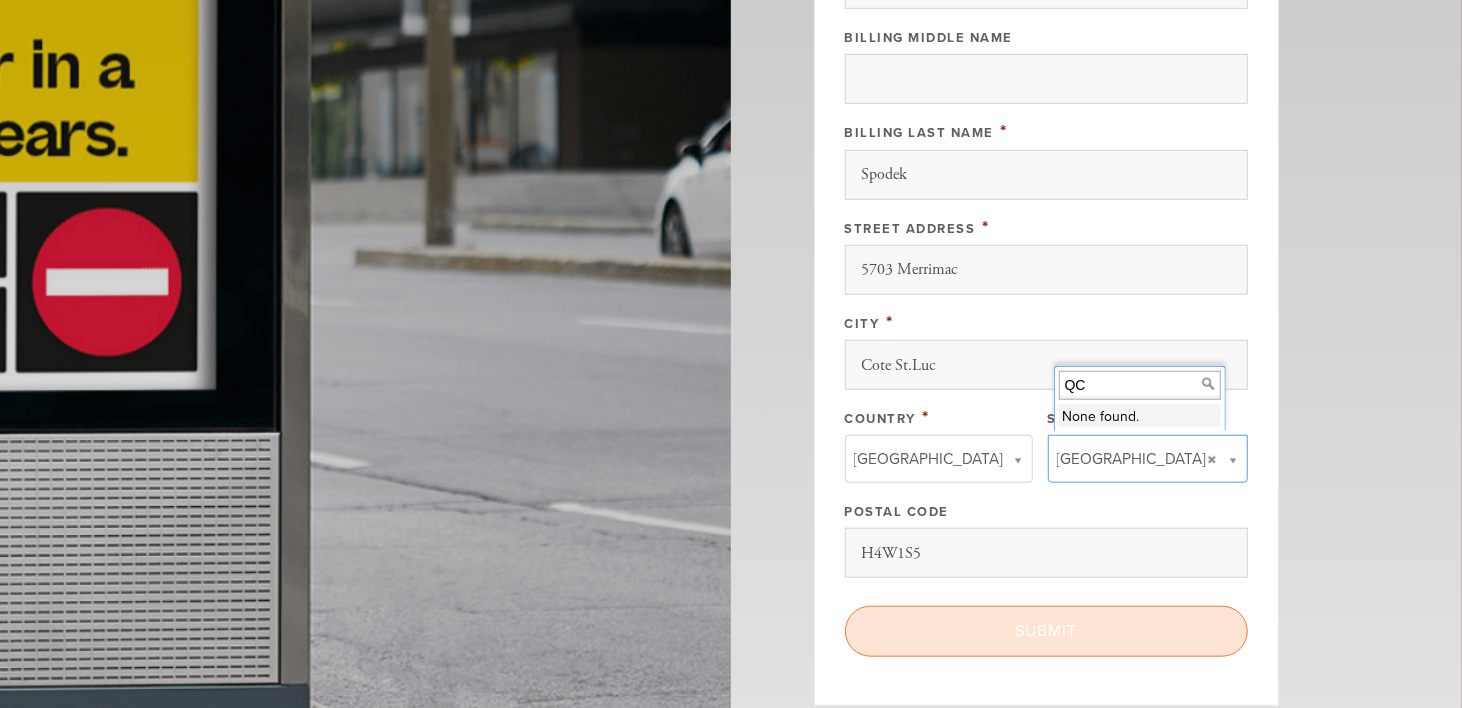 click on "Submit" at bounding box center [1046, 631] 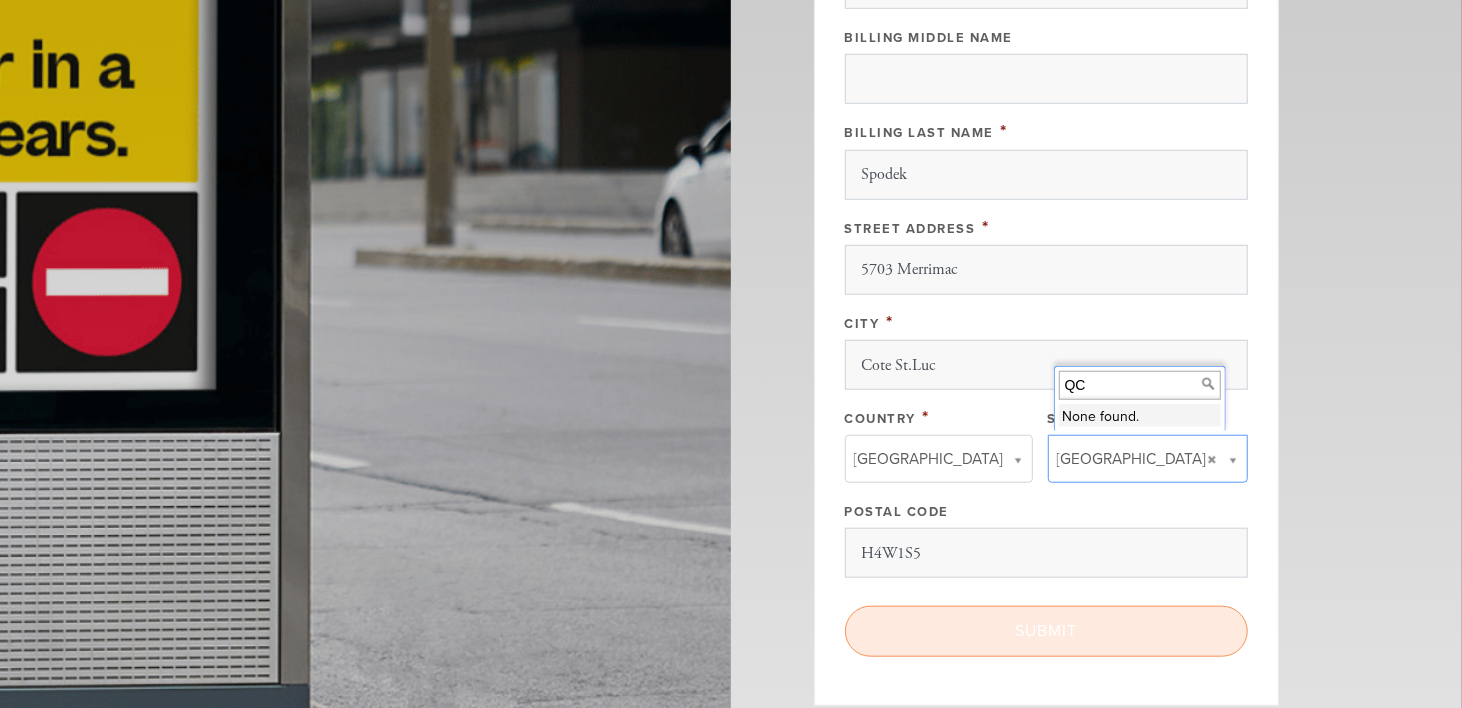 click on "< Previous Page Submit" at bounding box center [1046, 631] 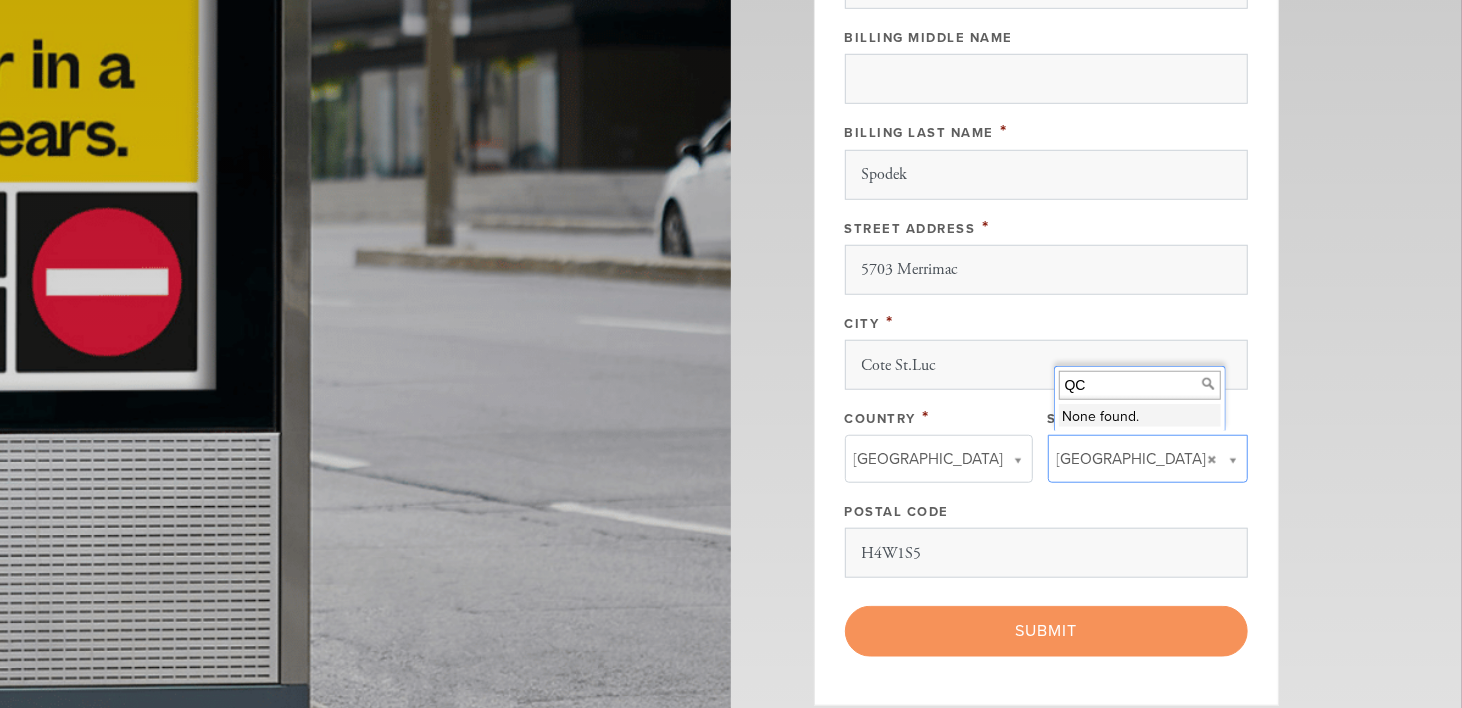 click on "QC" at bounding box center [1140, 385] 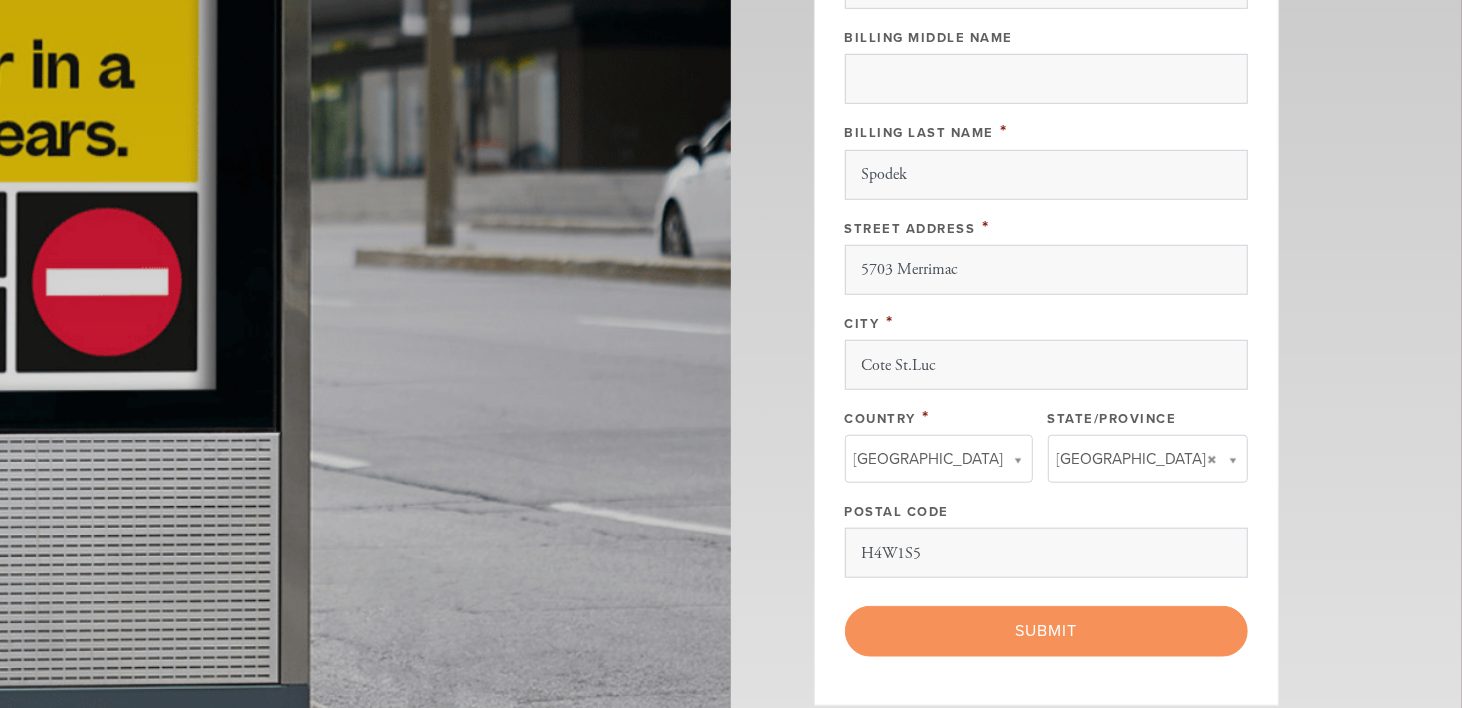 click on "< Previous Page Submit" at bounding box center [1046, 631] 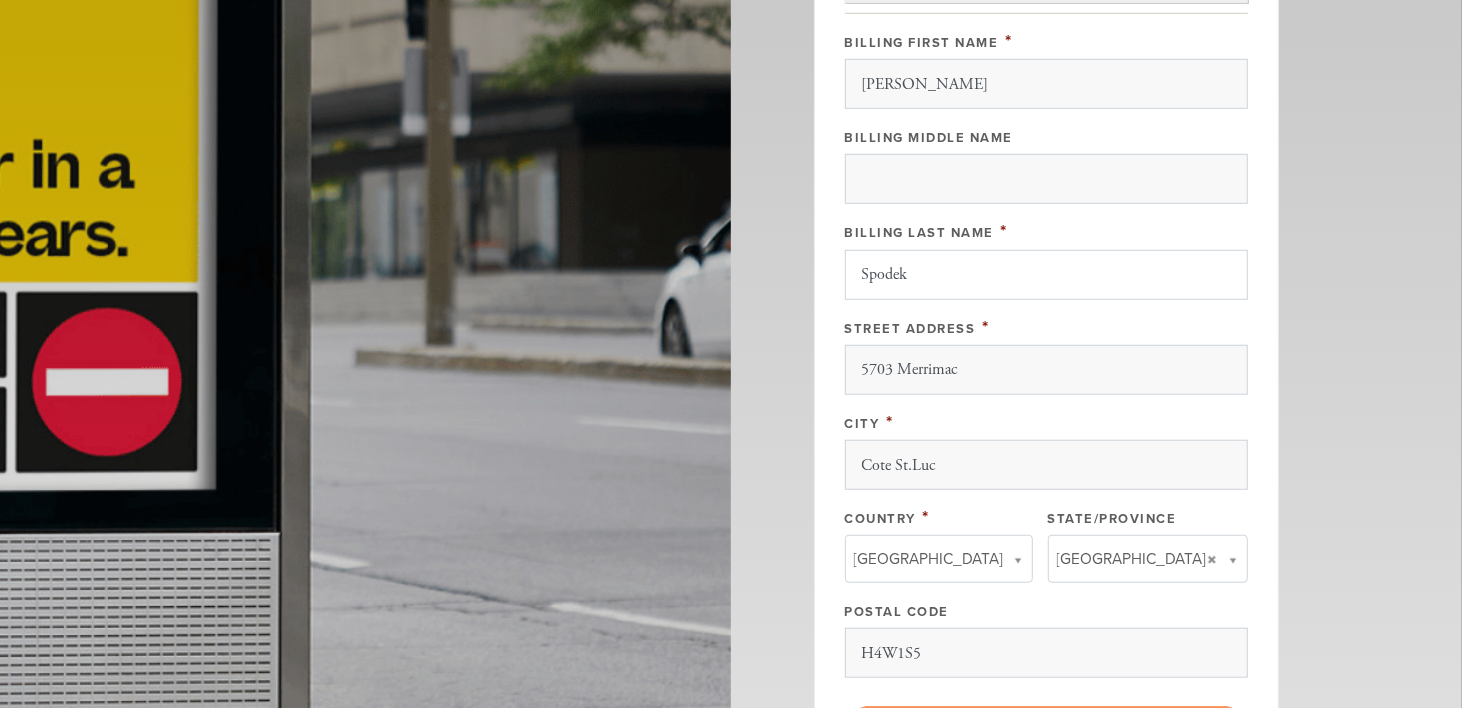 scroll, scrollTop: 900, scrollLeft: 0, axis: vertical 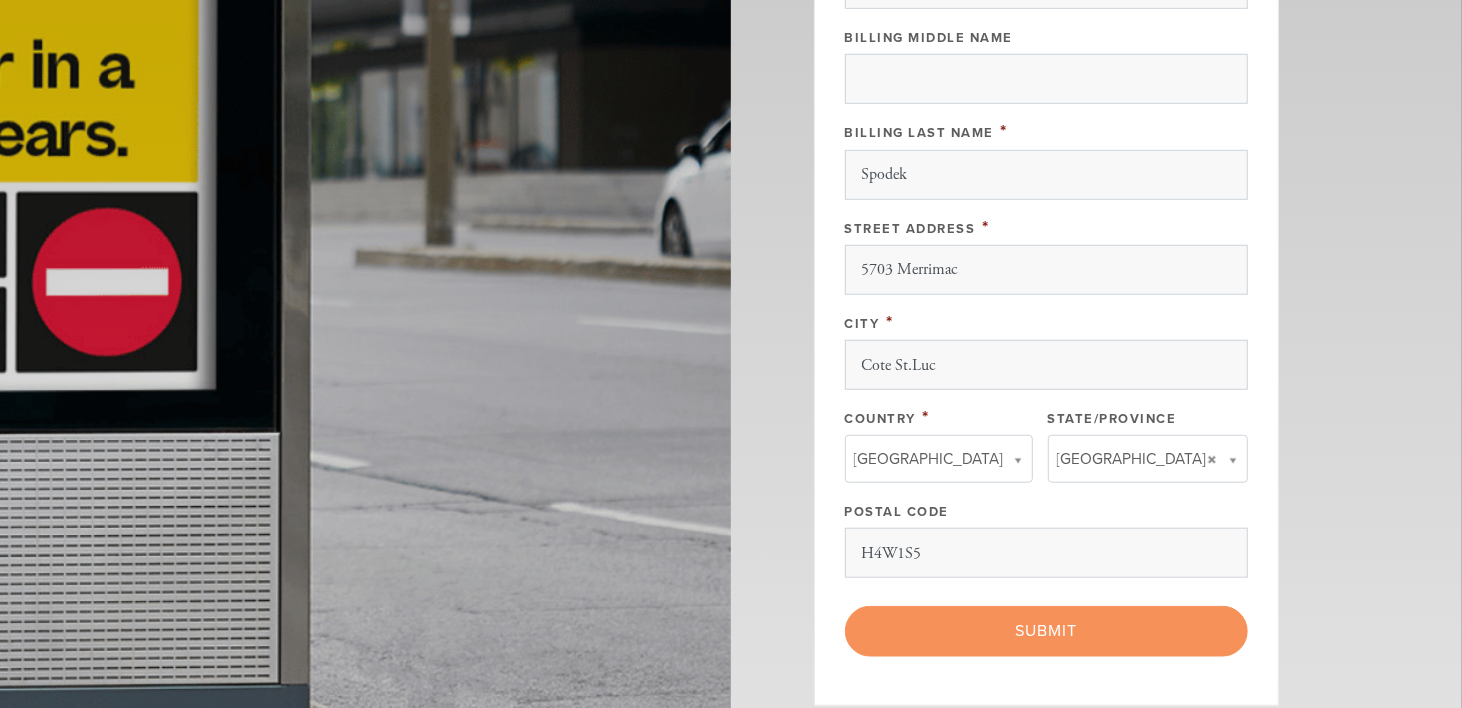 click on "< Previous Page Submit" at bounding box center [1046, 631] 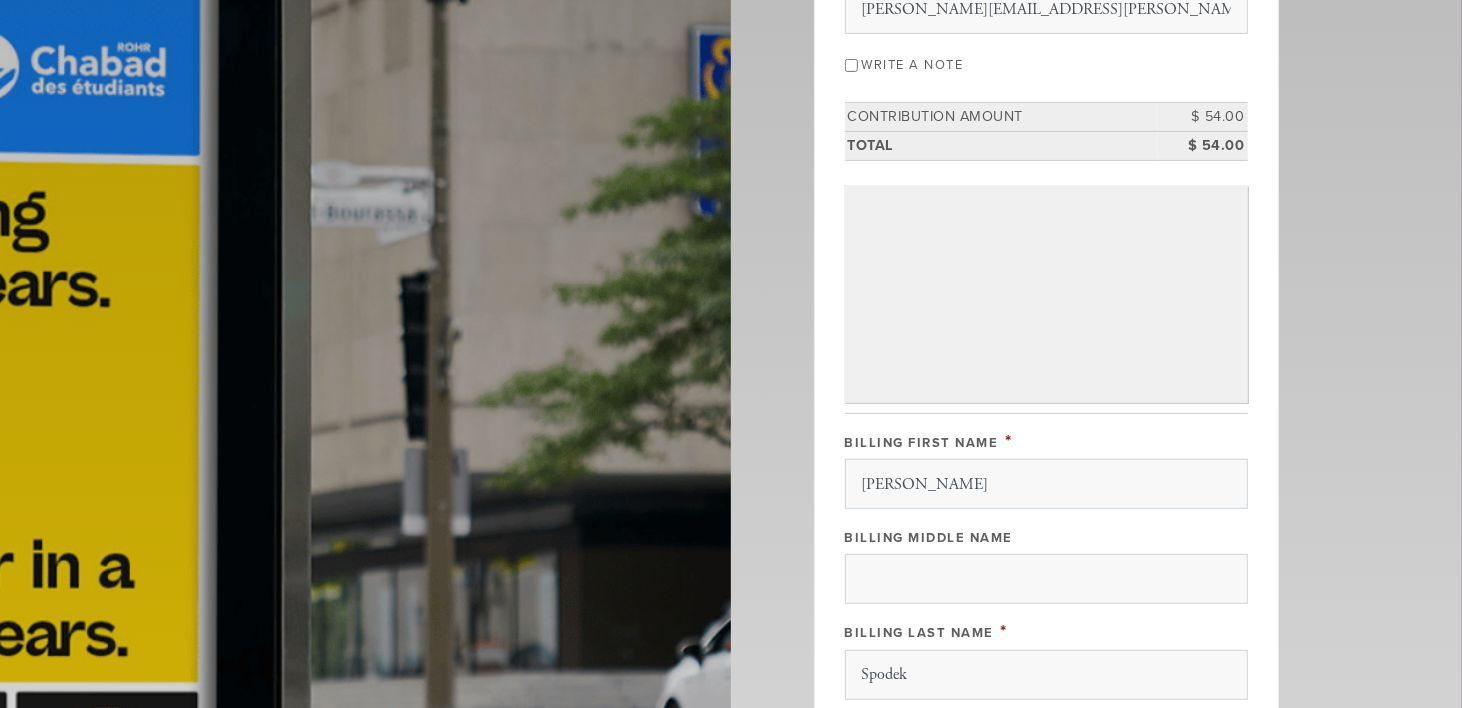 scroll, scrollTop: 0, scrollLeft: 0, axis: both 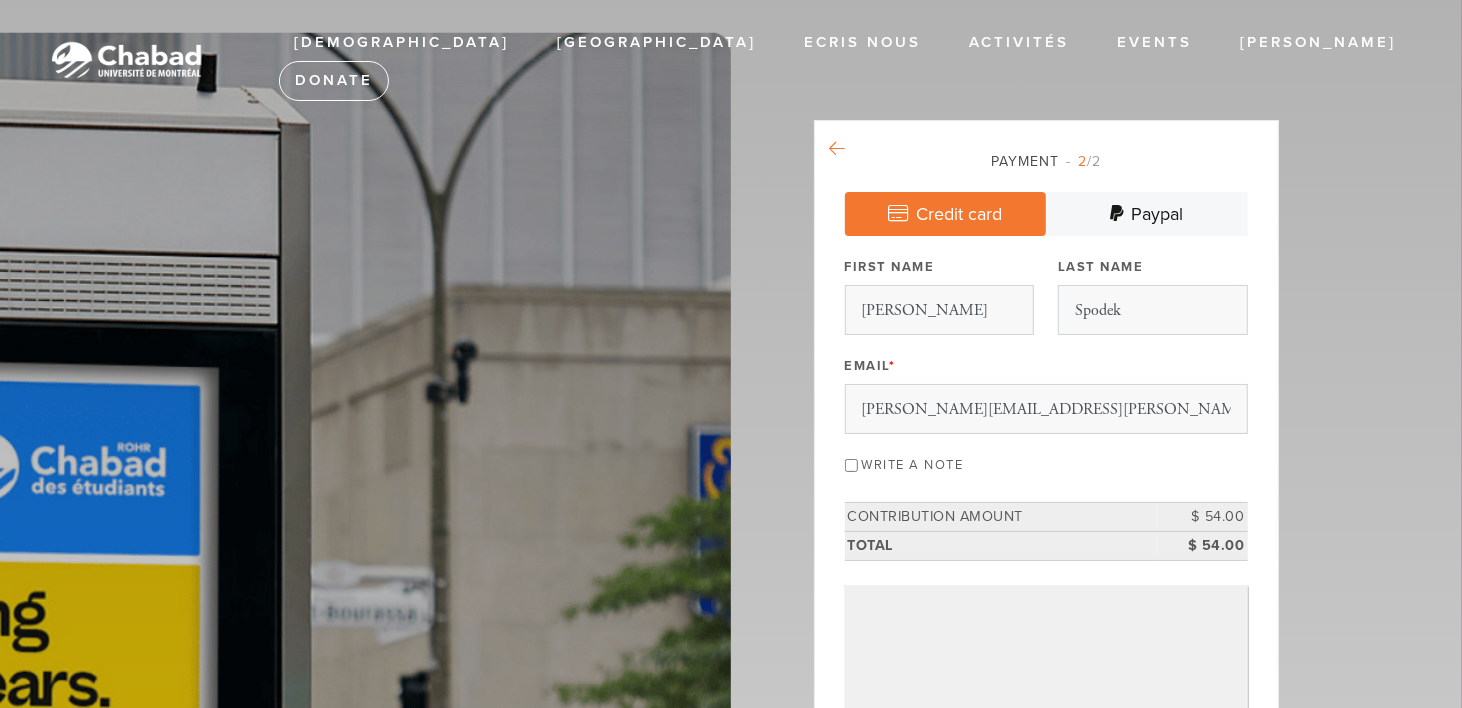 click at bounding box center (838, 149) 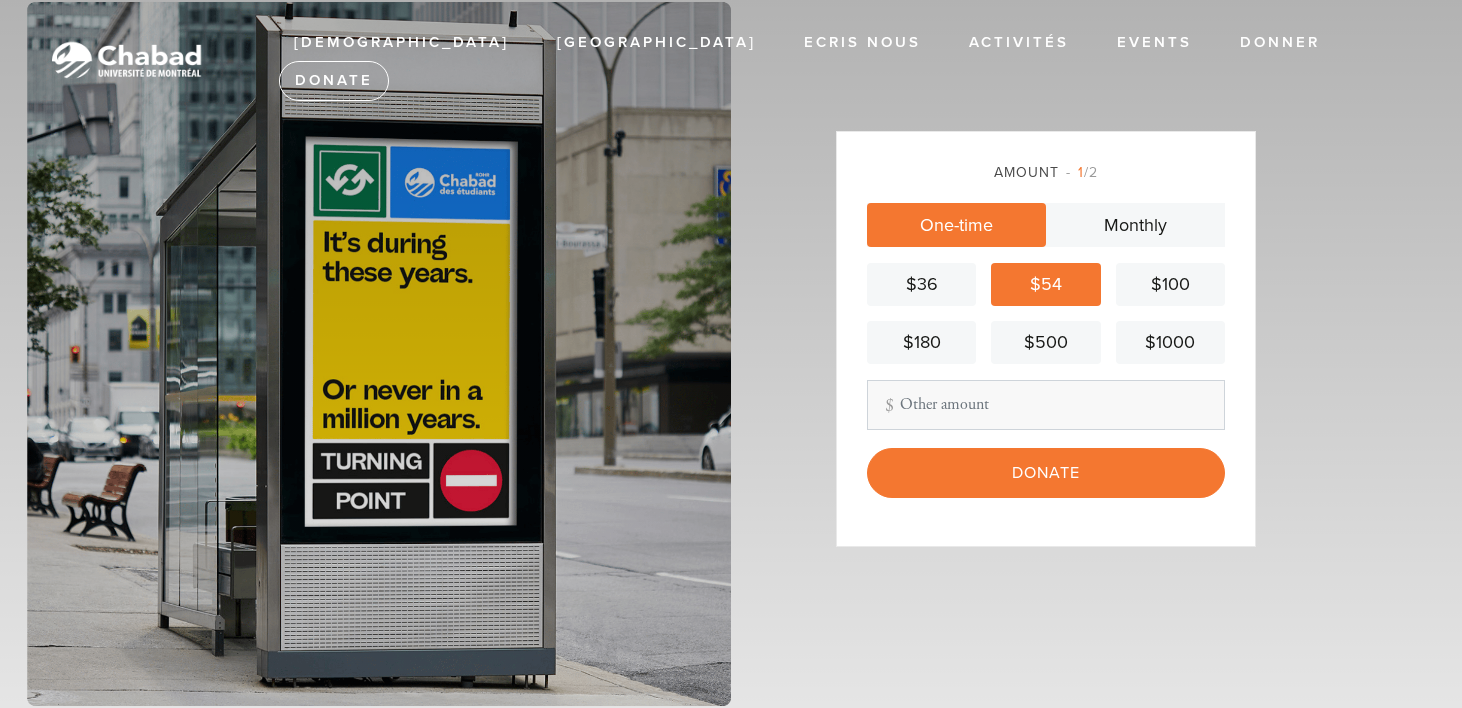 click on "$54" at bounding box center (1045, 284) 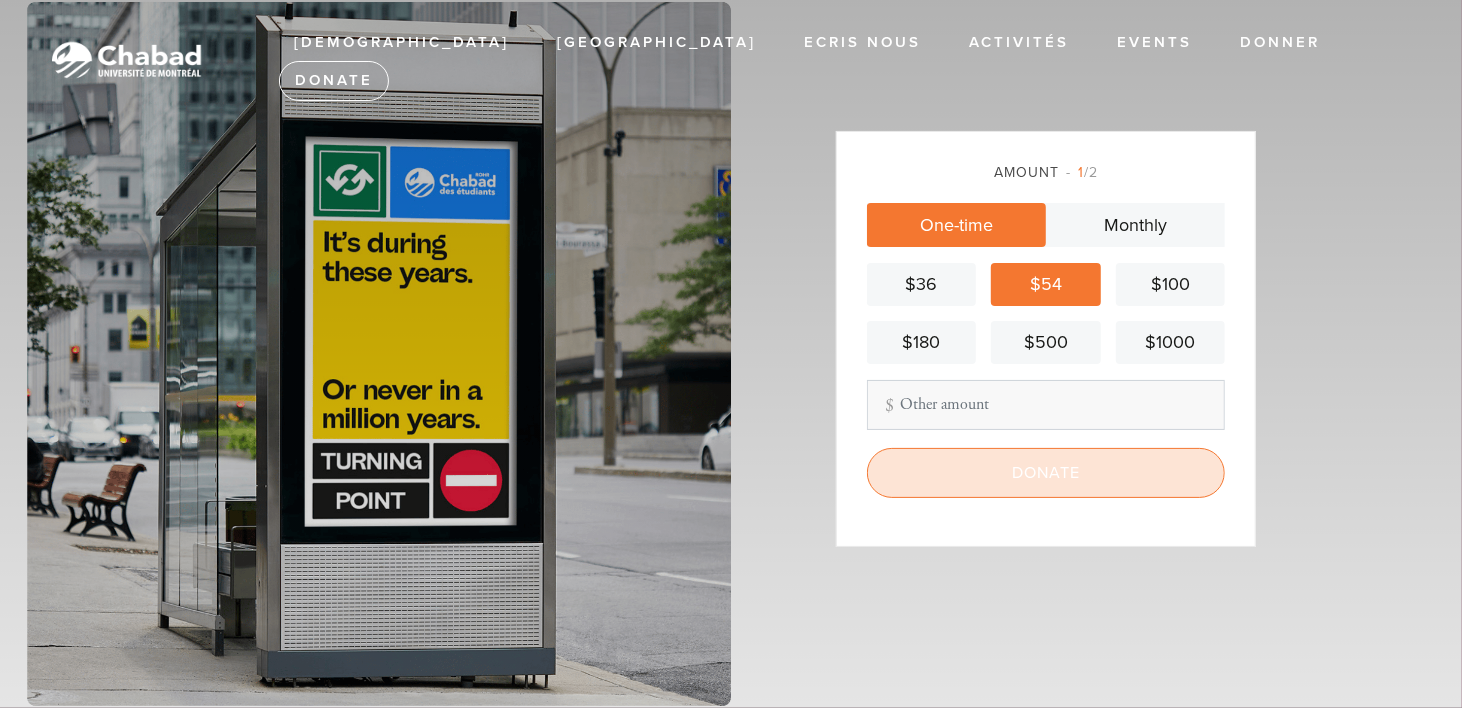 click on "Donate" at bounding box center [1046, 473] 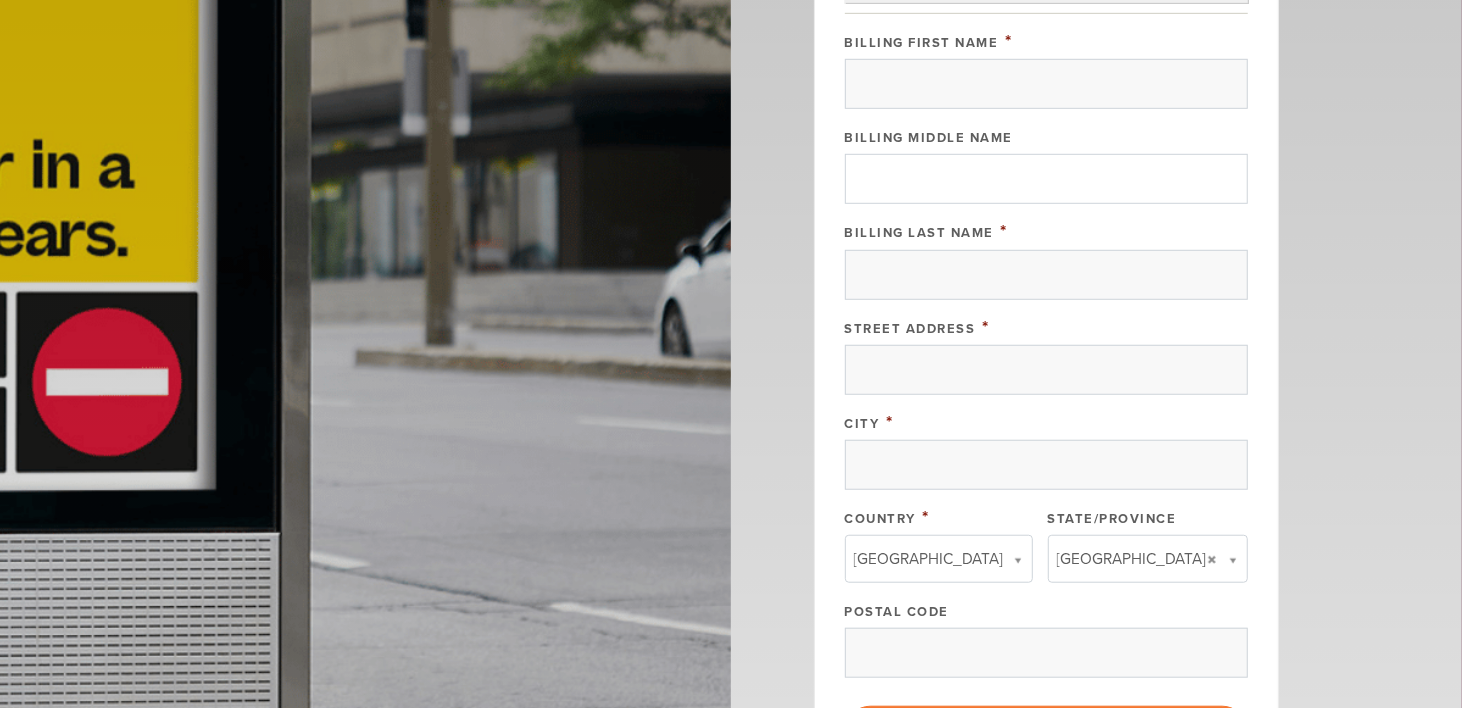 scroll, scrollTop: 500, scrollLeft: 0, axis: vertical 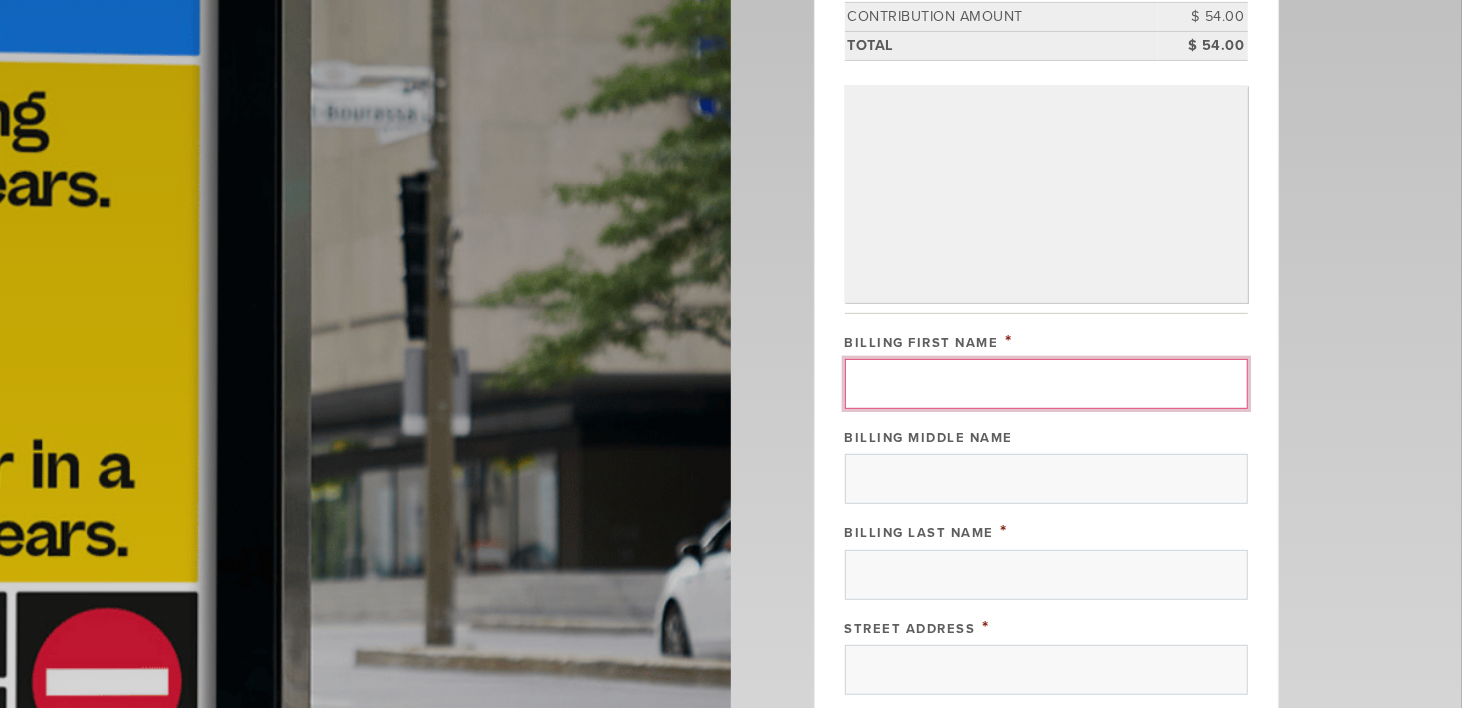 click on "Billing First Name" at bounding box center (1046, 384) 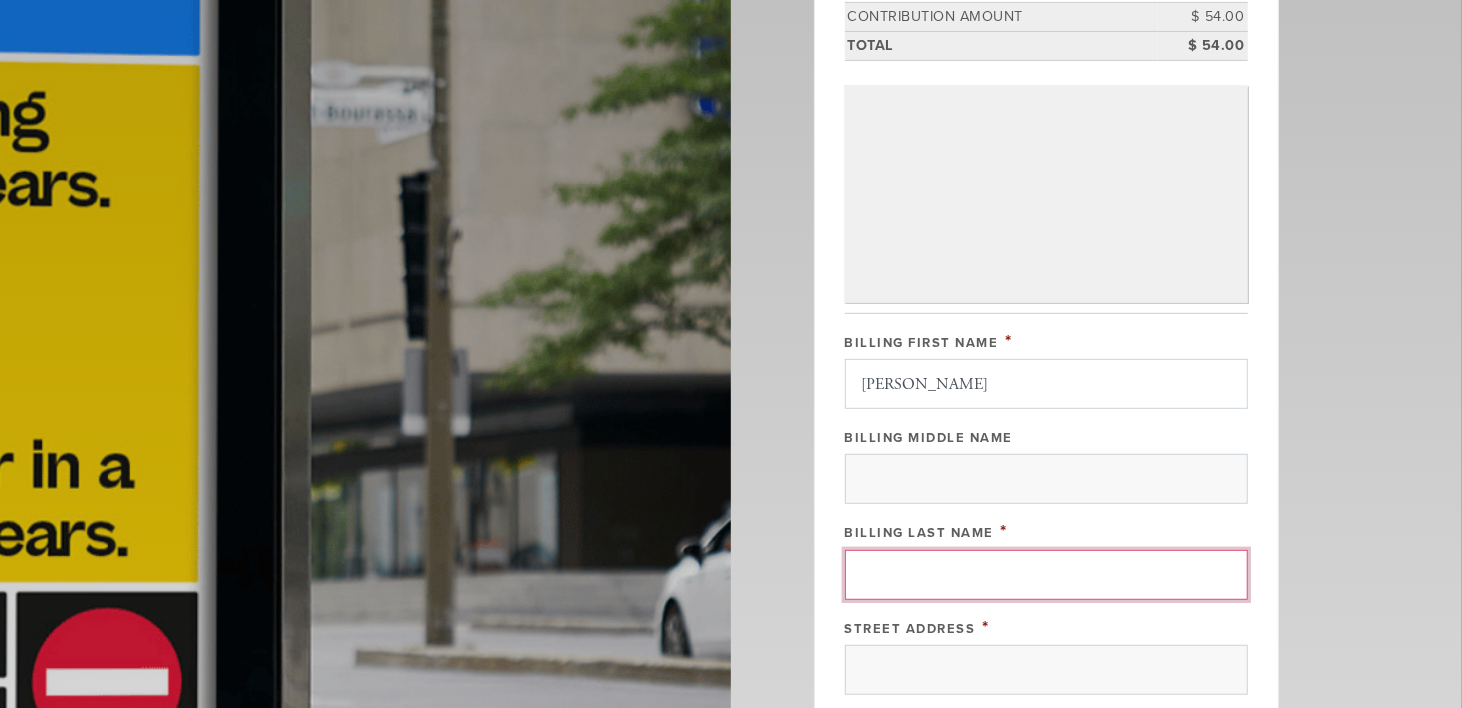 type on "Spodek" 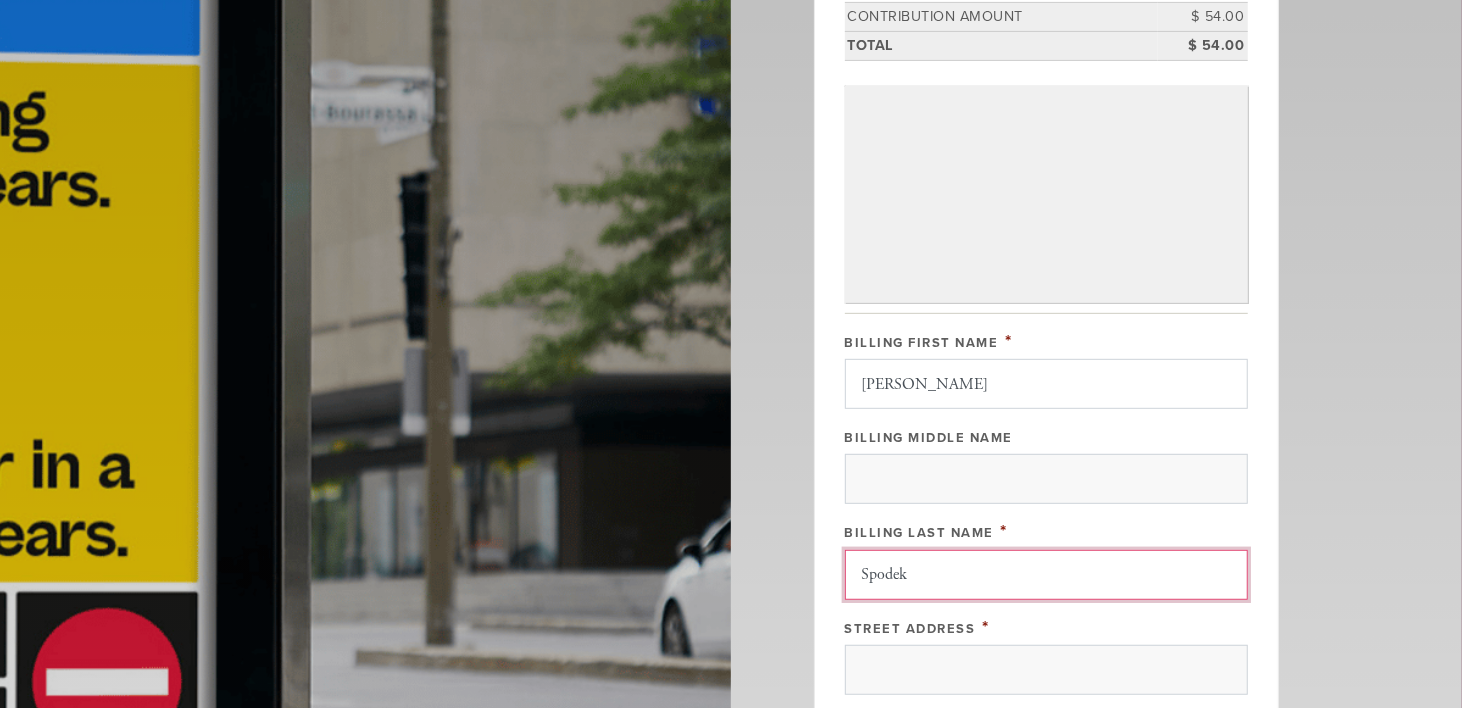 type on "5703 Merrimac" 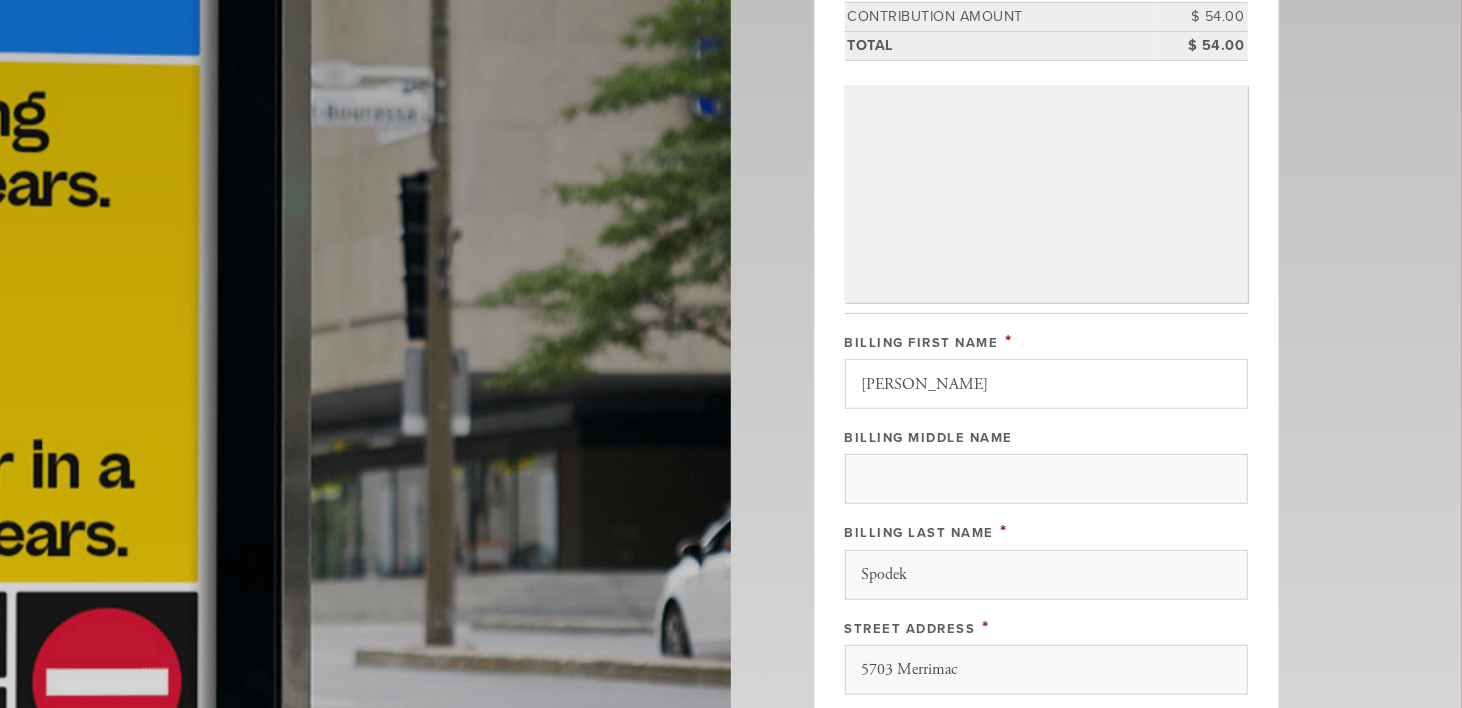 type on "Cote St.Luc" 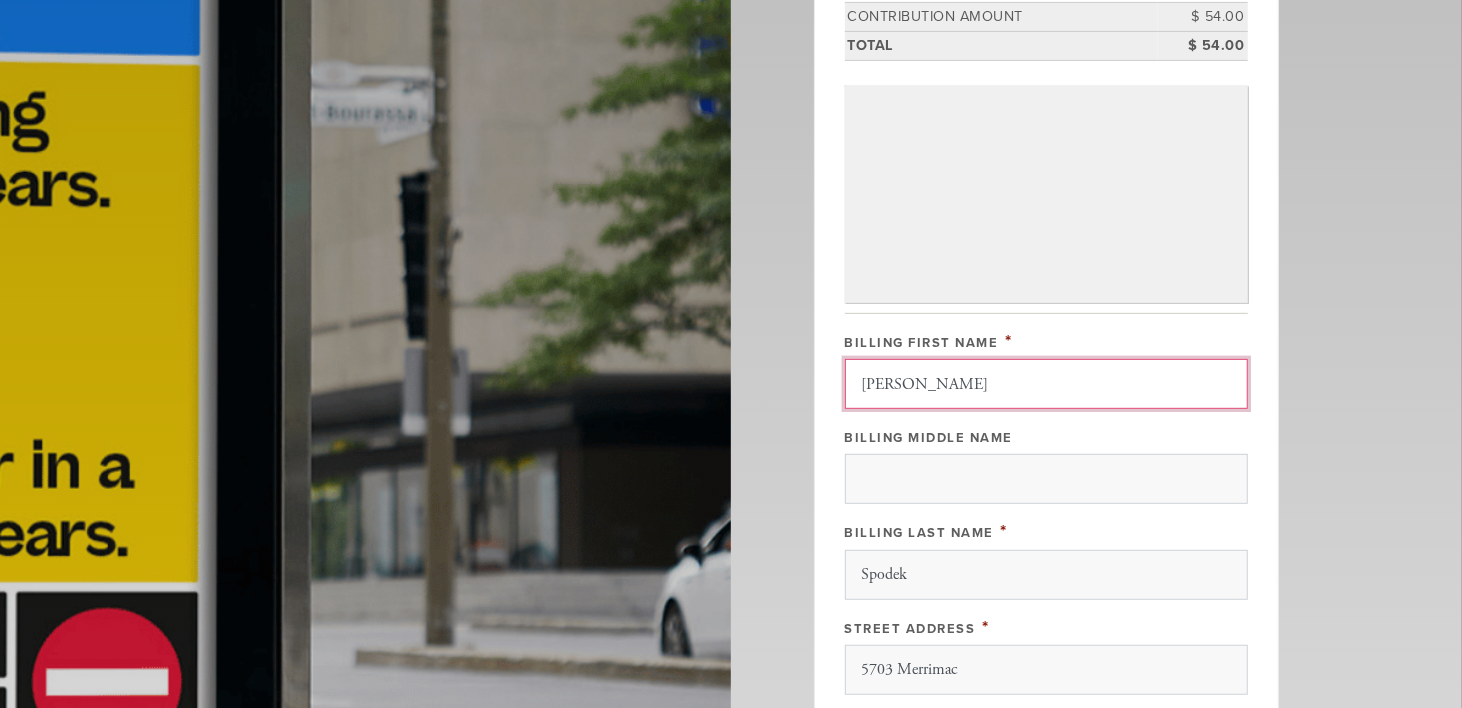 type 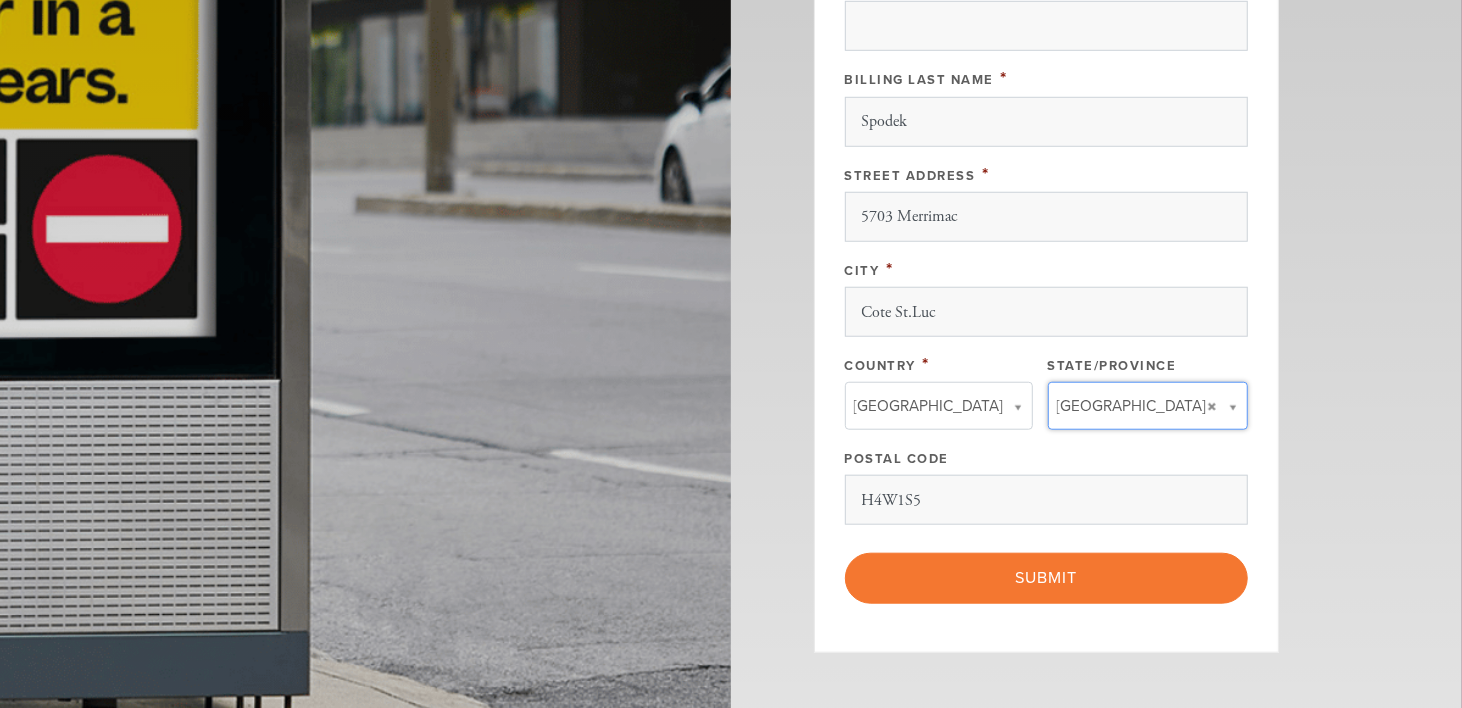 type 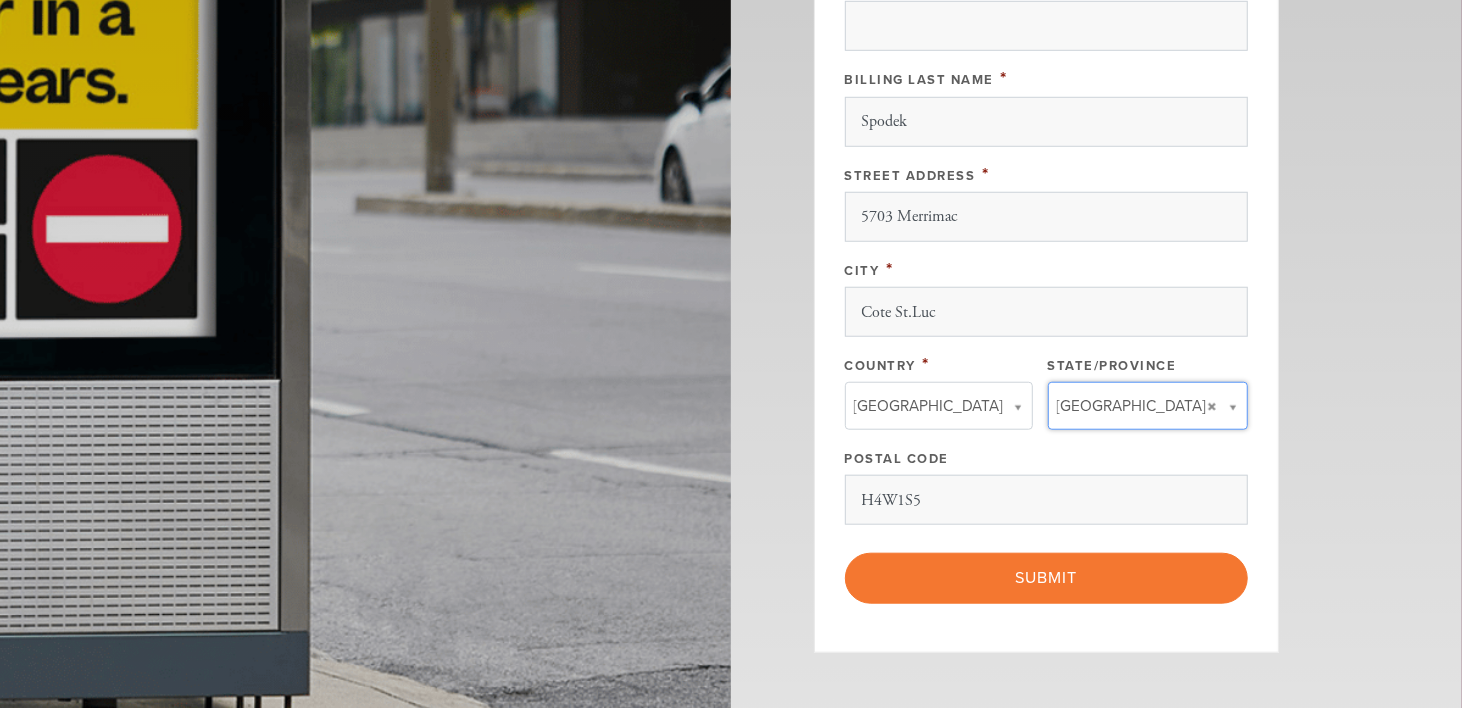 type on "QC" 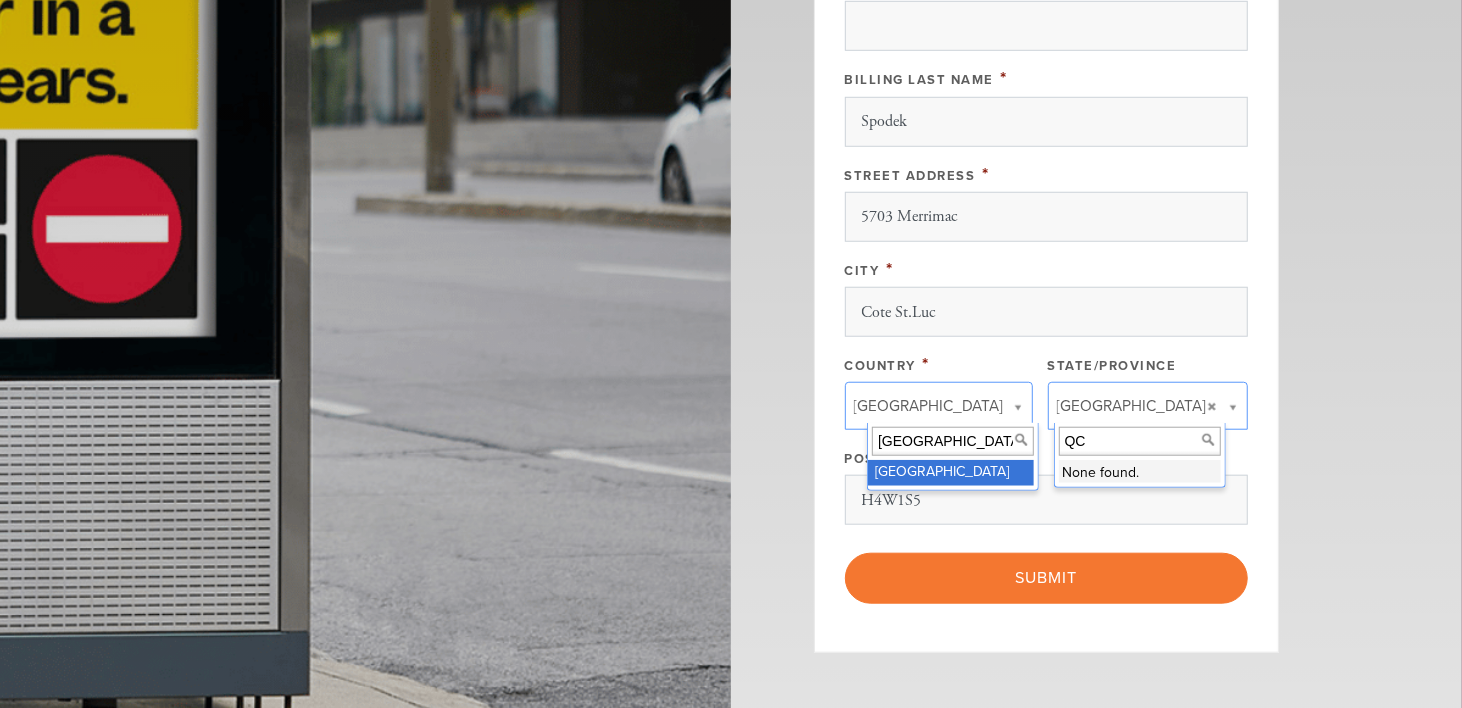 click on "Canada" at bounding box center (953, 441) 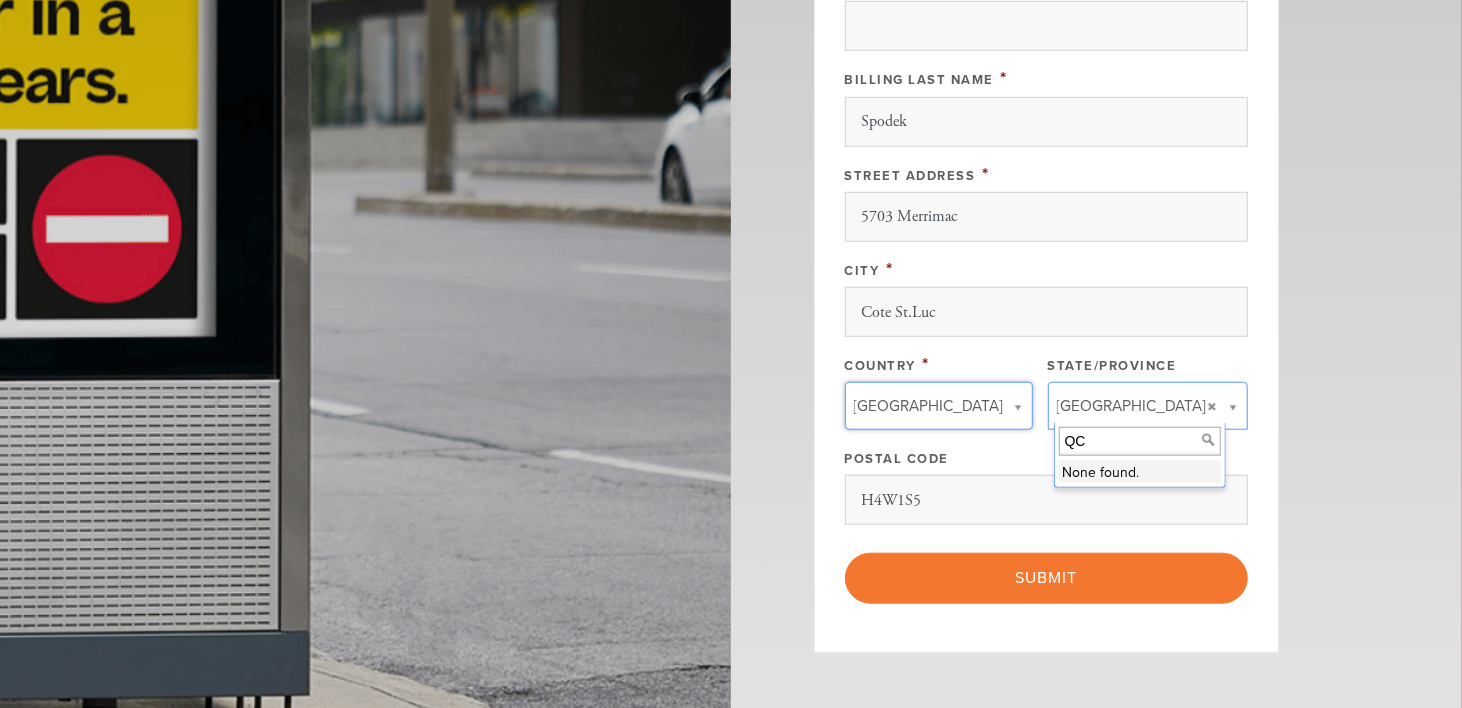 click on "None found." at bounding box center [1140, 471] 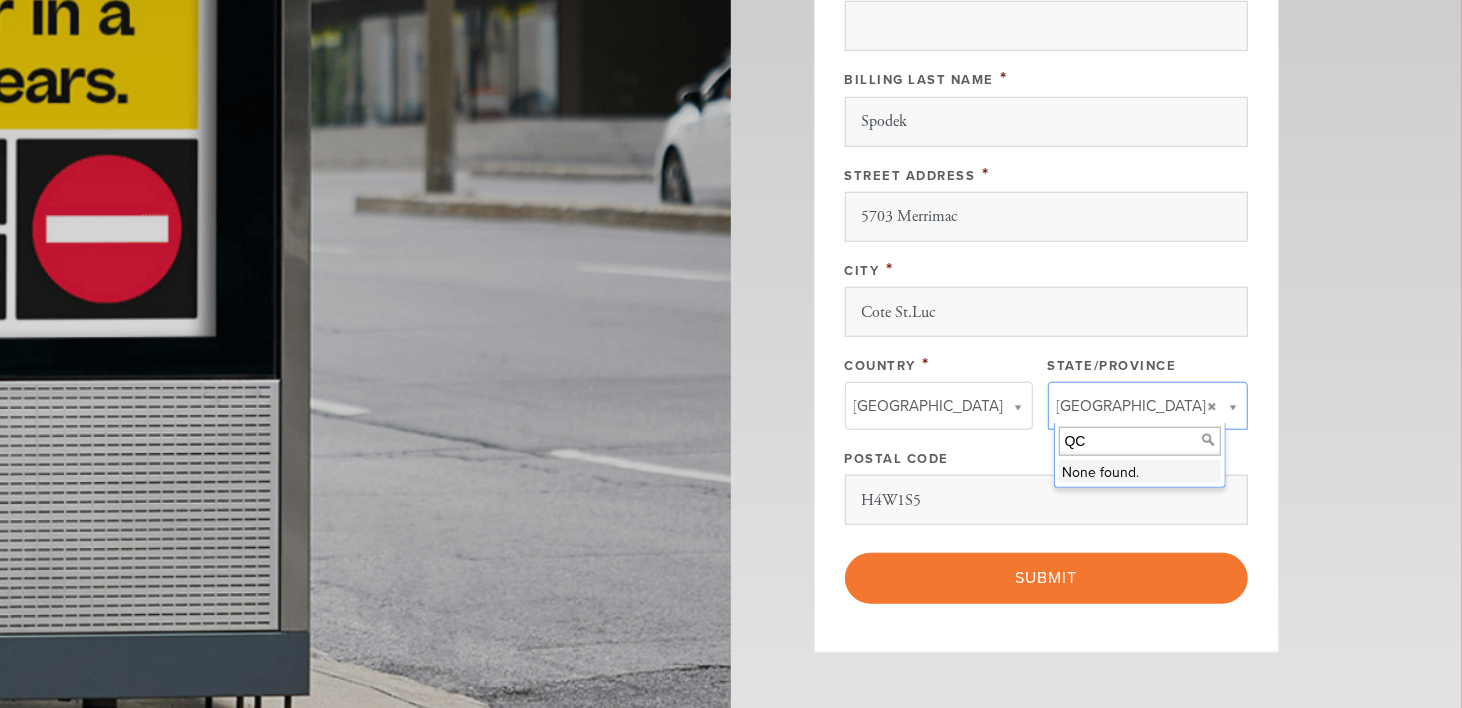 click on "QC" at bounding box center [1140, 441] 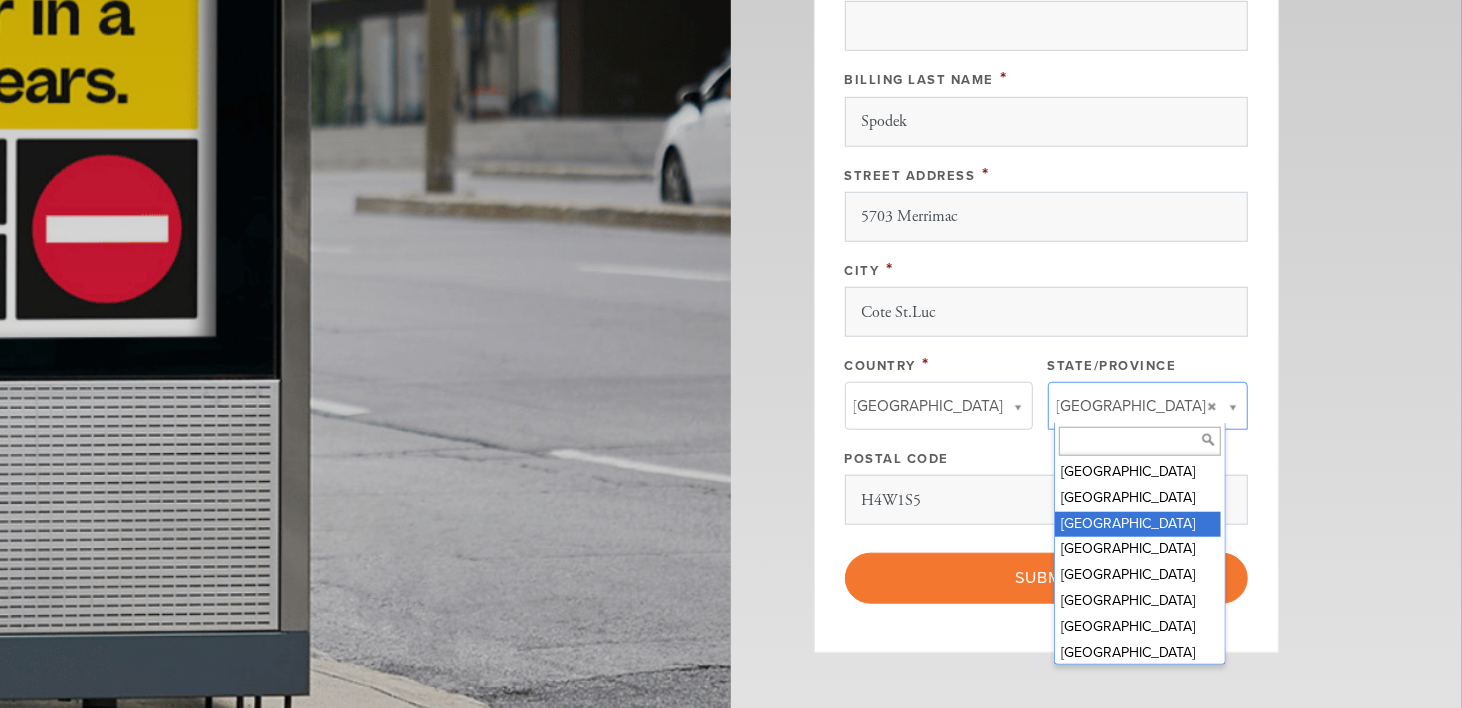 scroll, scrollTop: 155, scrollLeft: 0, axis: vertical 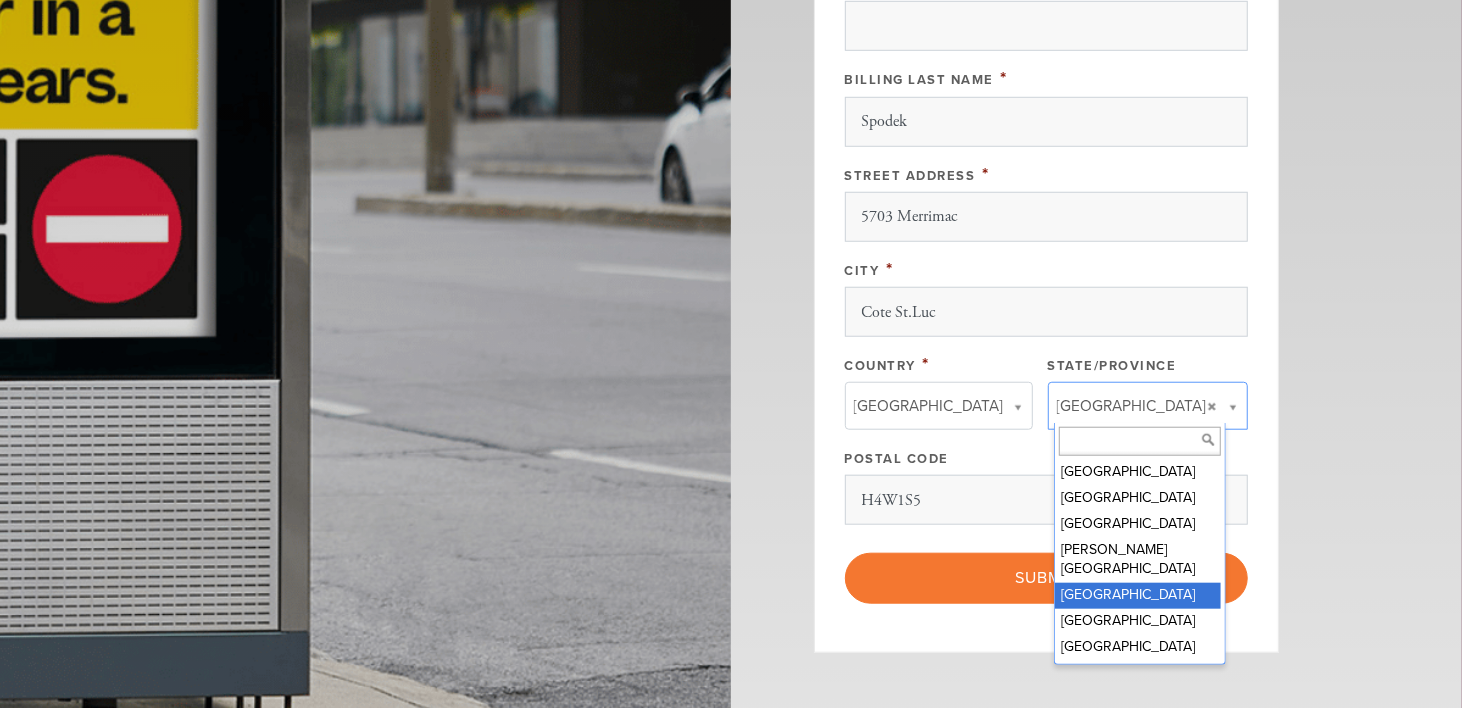 type 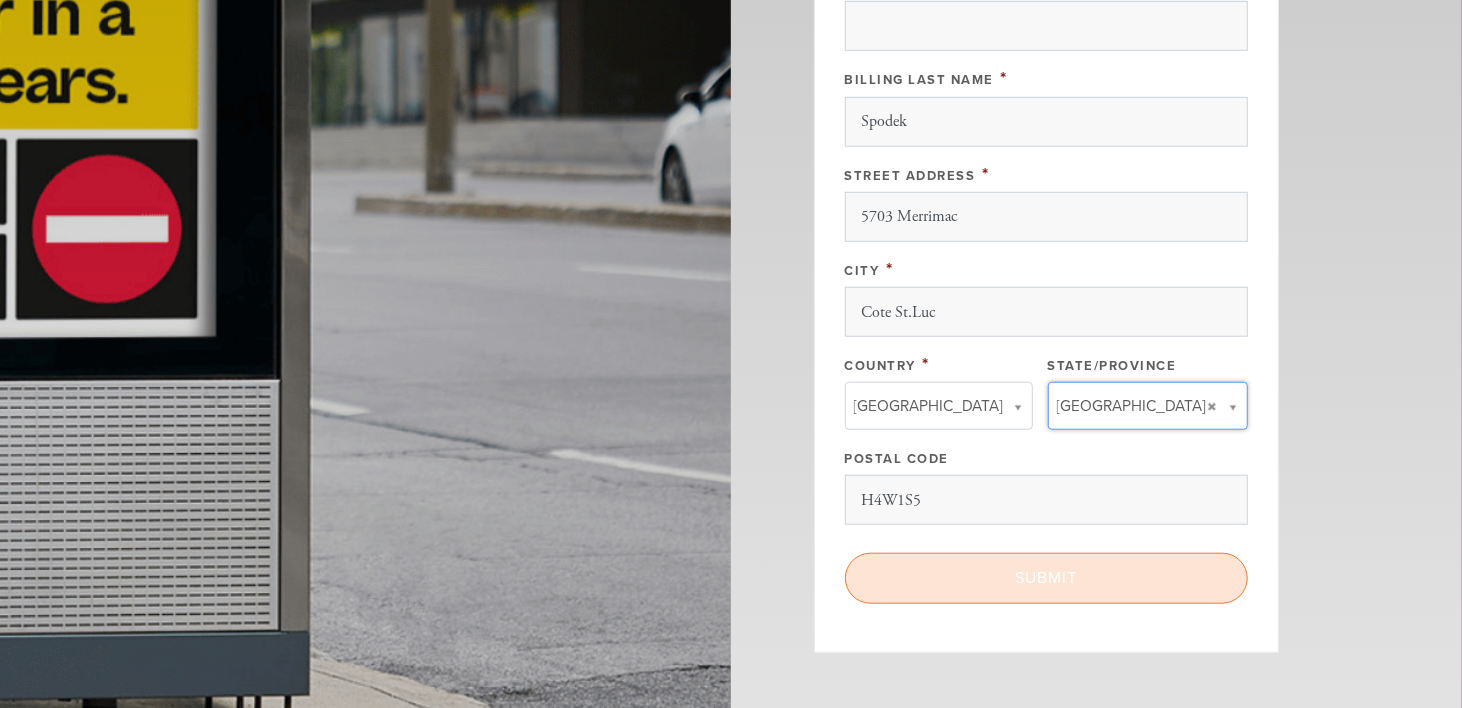 click on "Submit" at bounding box center (1046, 578) 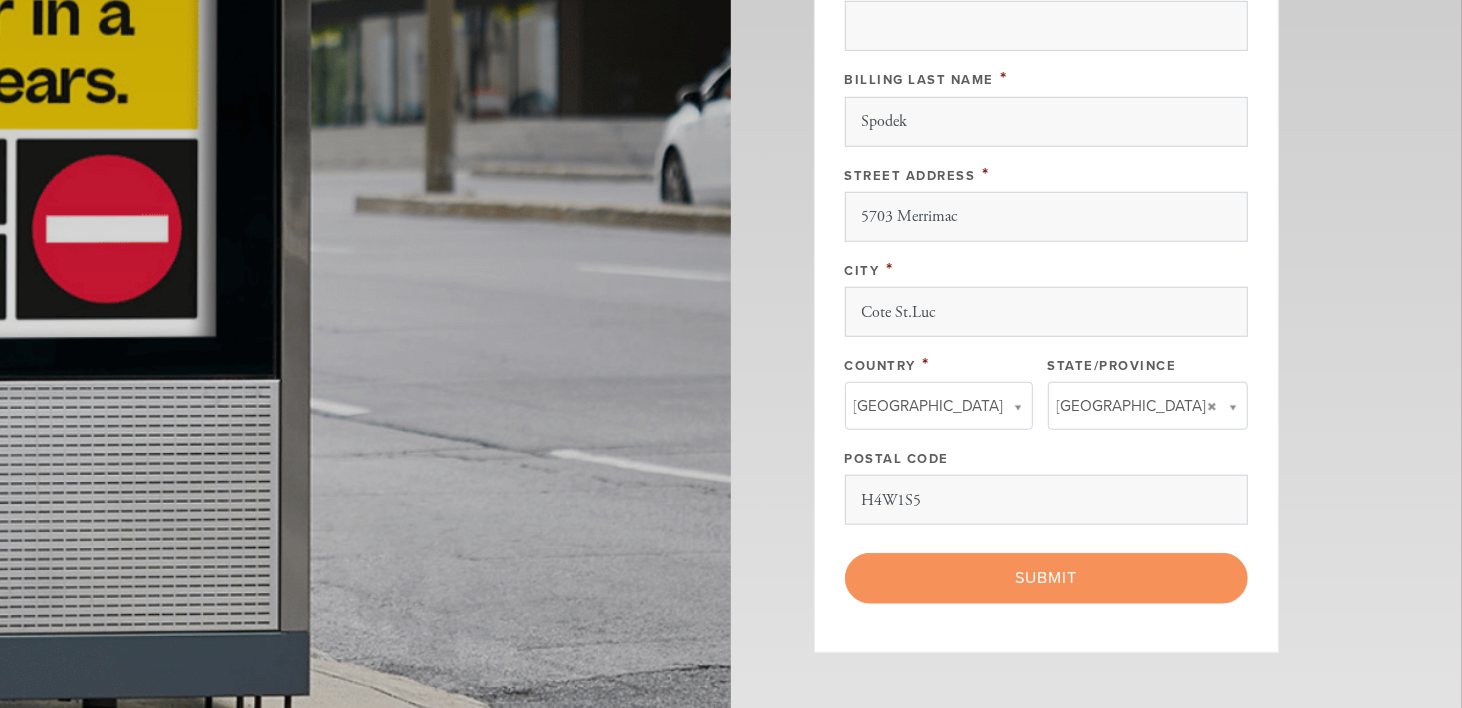 click on "< Previous Page Submit" at bounding box center (1046, 578) 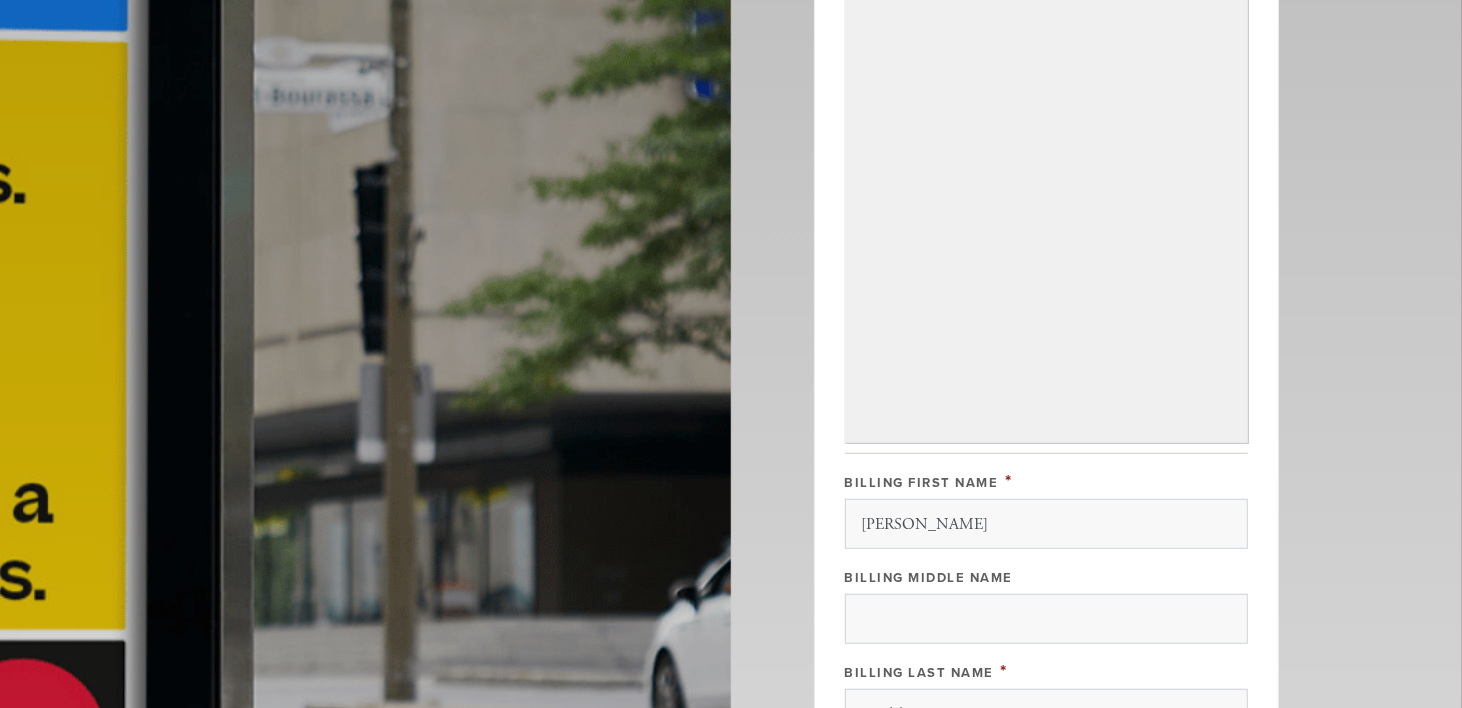 scroll, scrollTop: 0, scrollLeft: 0, axis: both 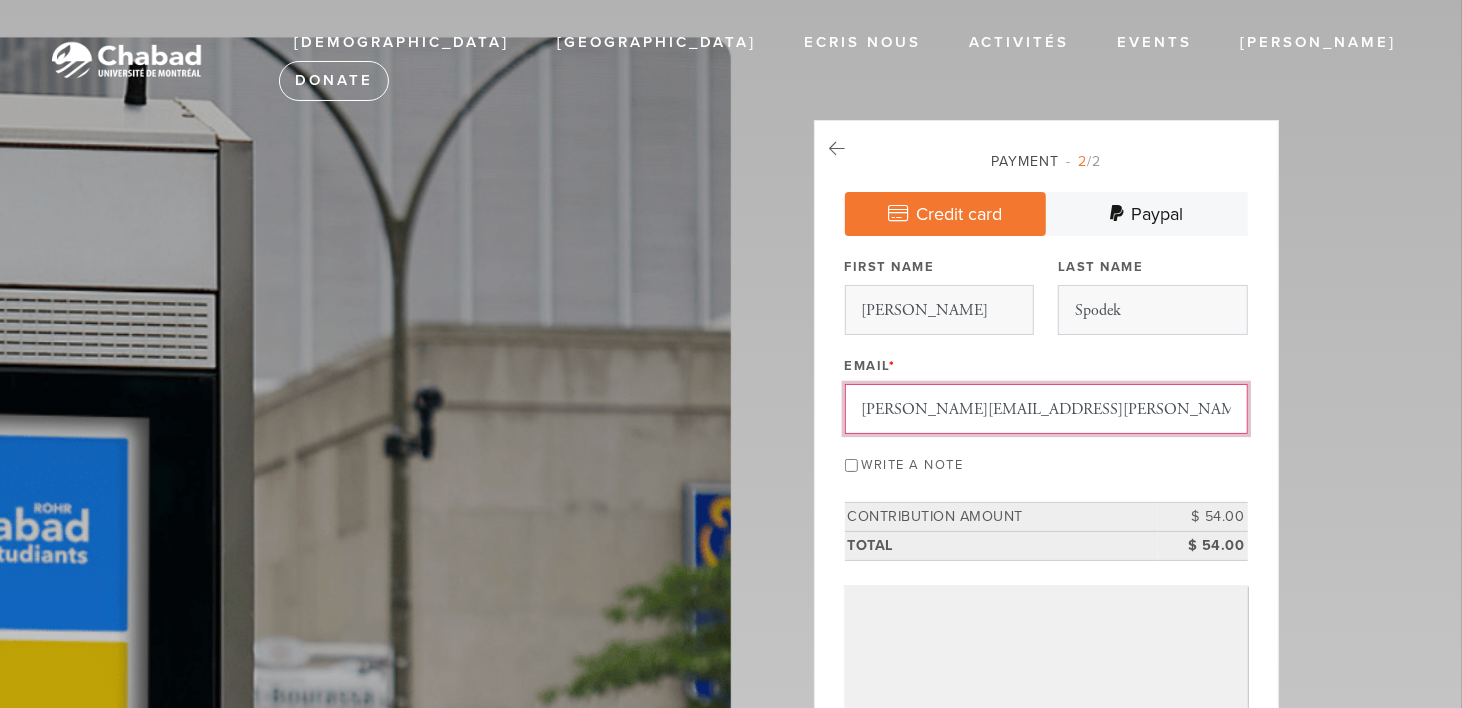 click on "steven.spodek@mcgill.ca" at bounding box center [1046, 409] 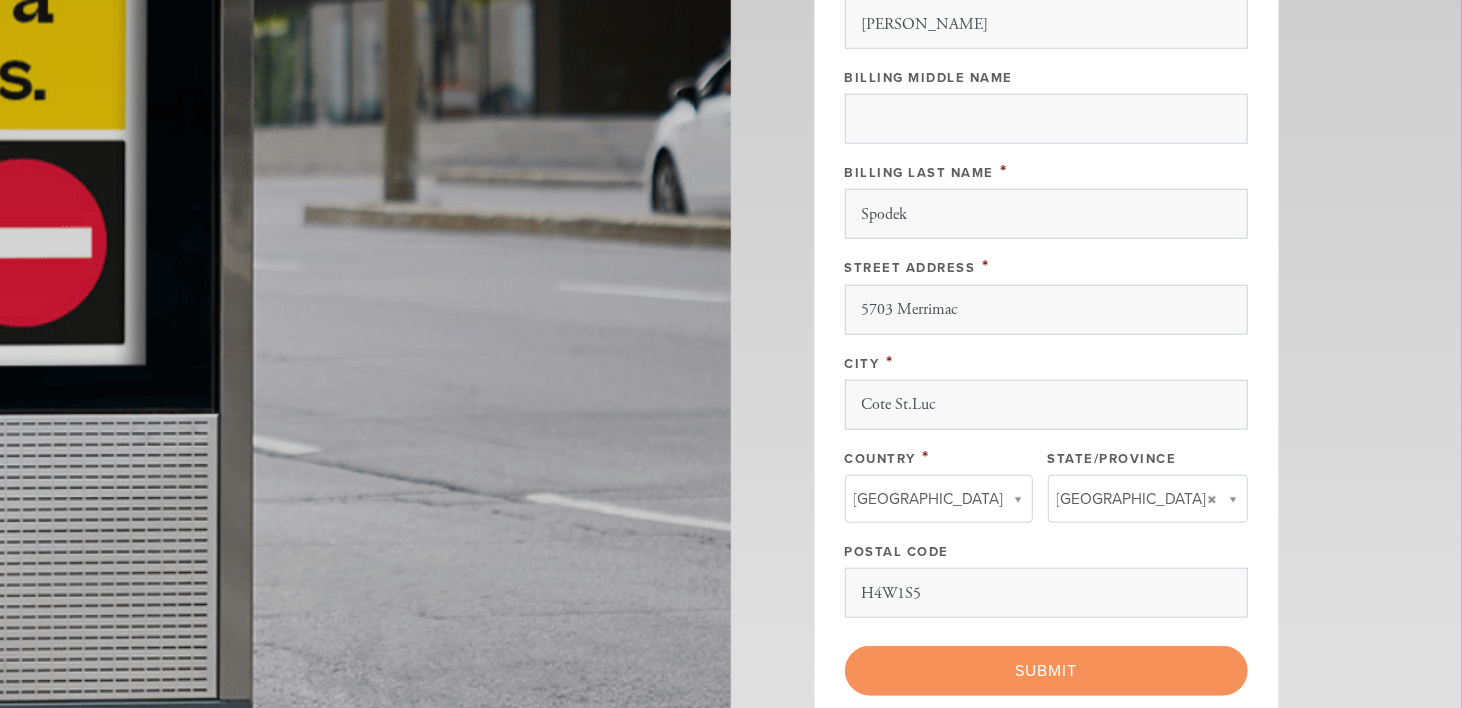 scroll, scrollTop: 1200, scrollLeft: 0, axis: vertical 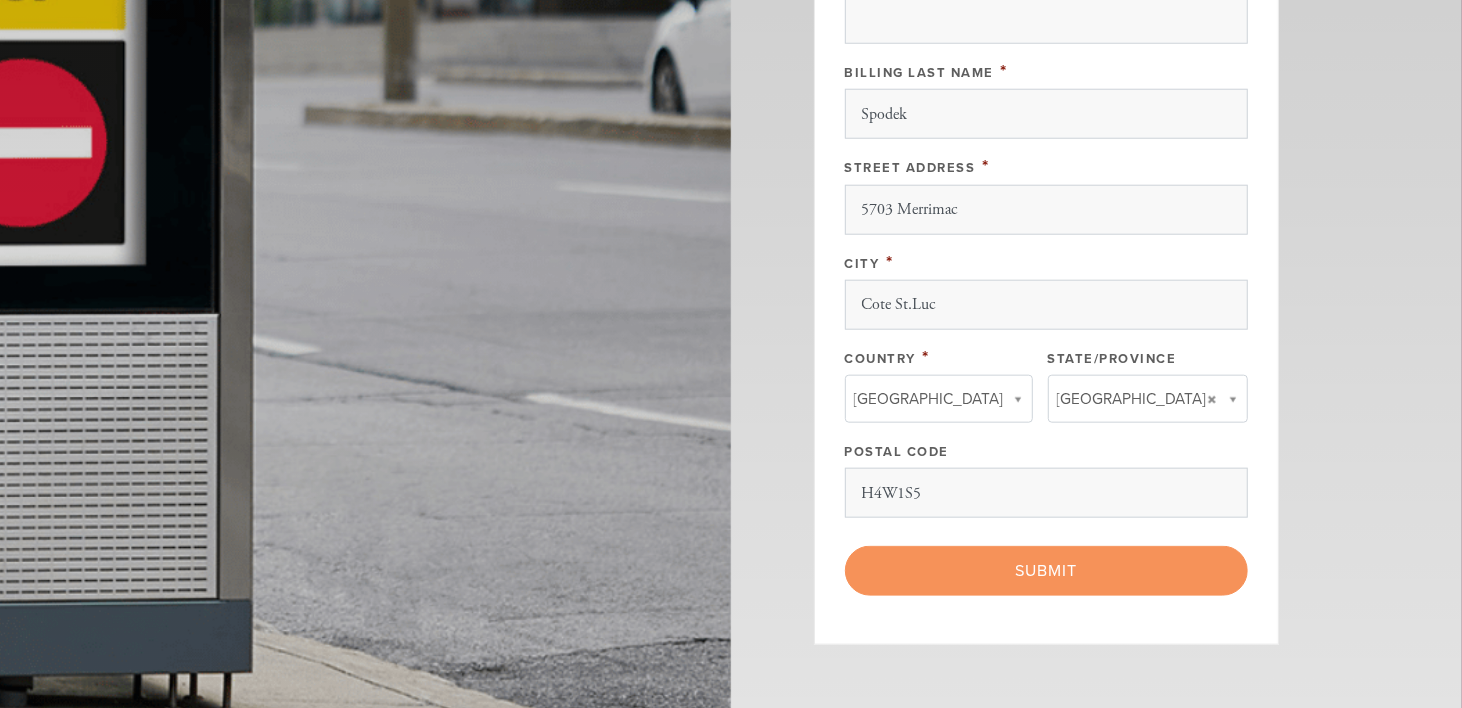 click on "< Previous Page Submit" at bounding box center [1046, 571] 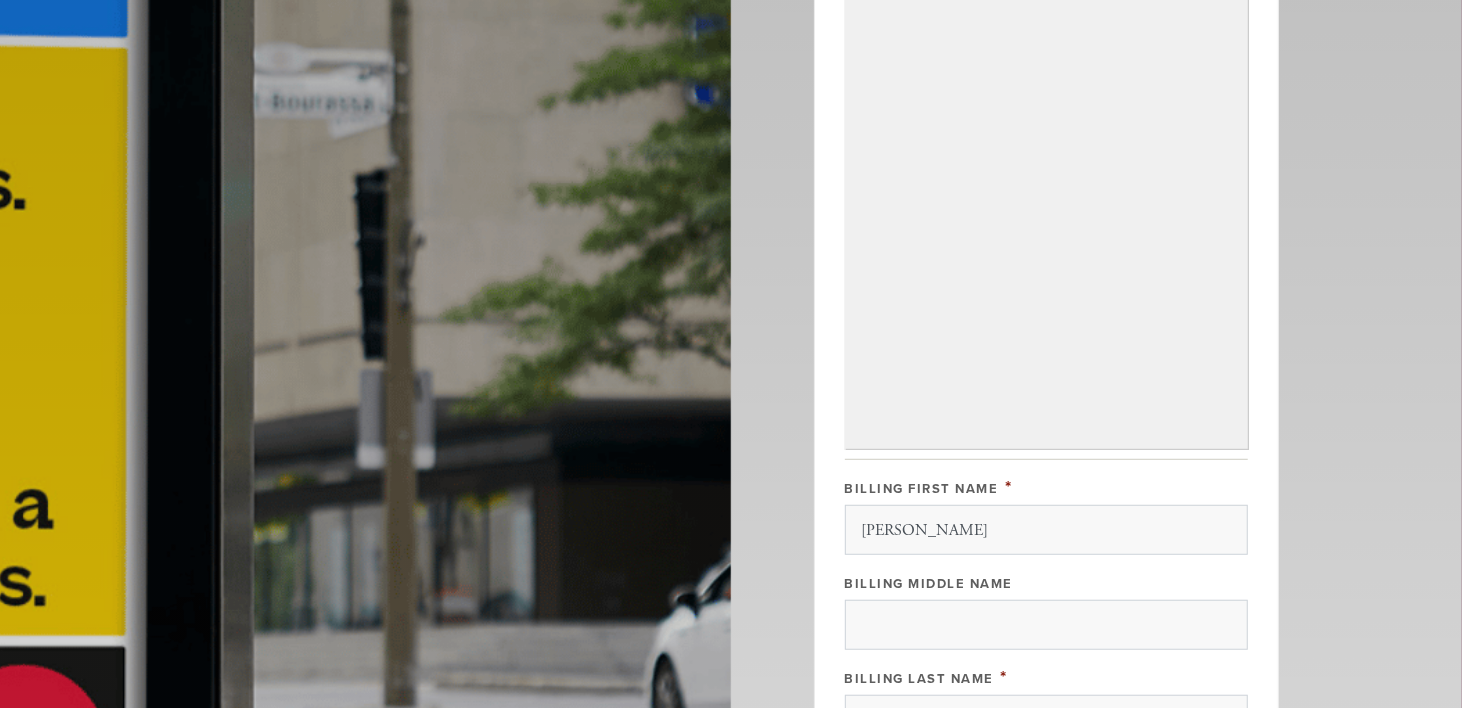 scroll, scrollTop: 0, scrollLeft: 0, axis: both 